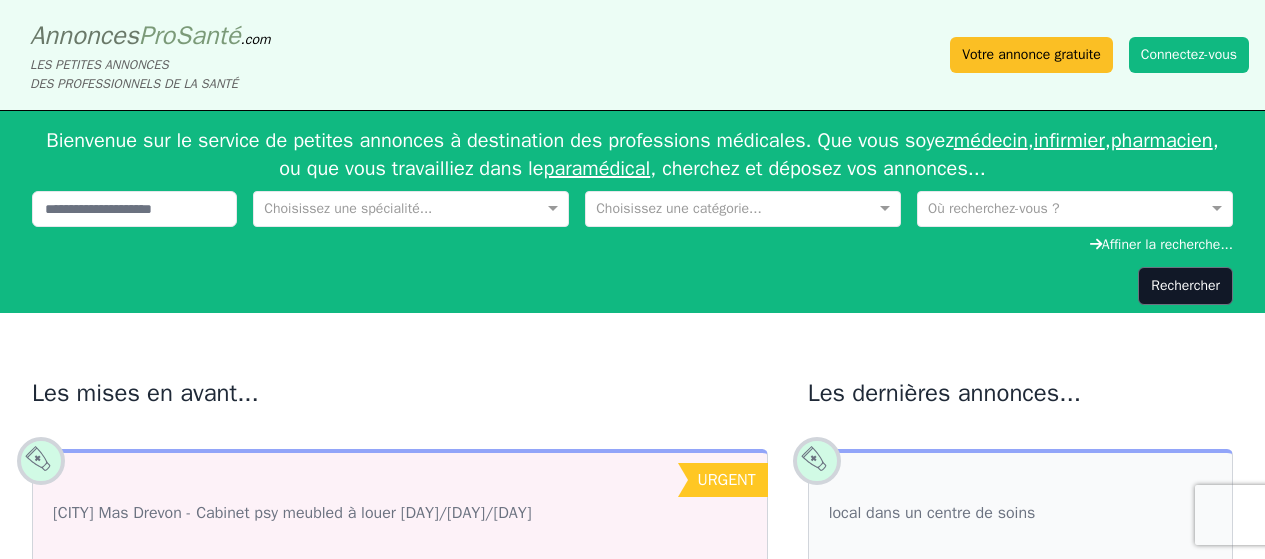 scroll, scrollTop: 0, scrollLeft: 0, axis: both 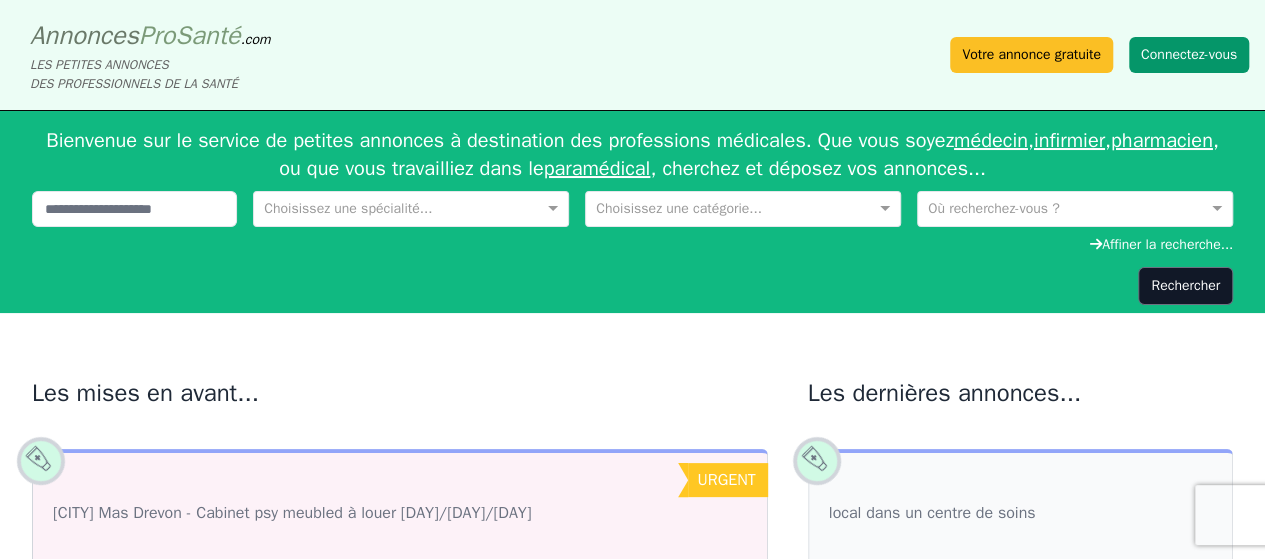 click on "Connectez-vous" at bounding box center [1189, 55] 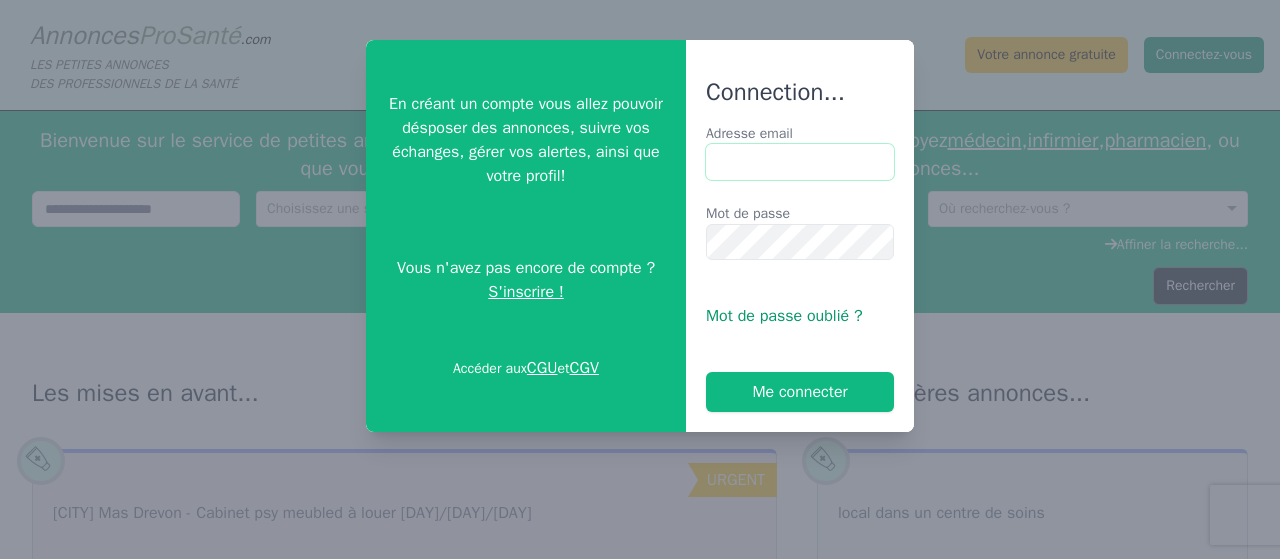 type 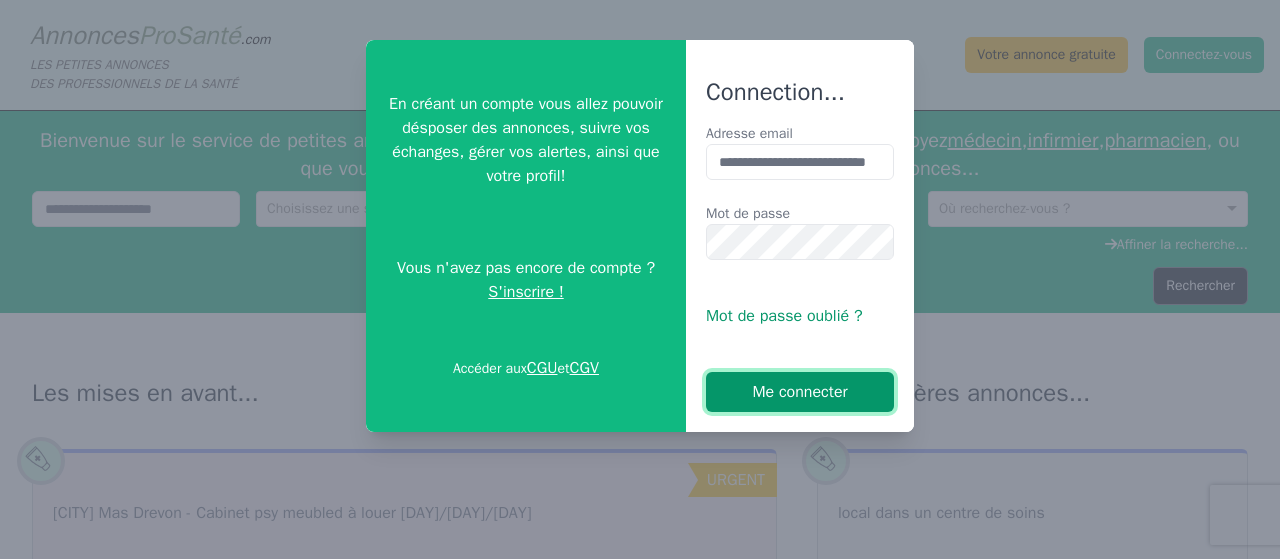 click on "Me connecter" at bounding box center [800, 392] 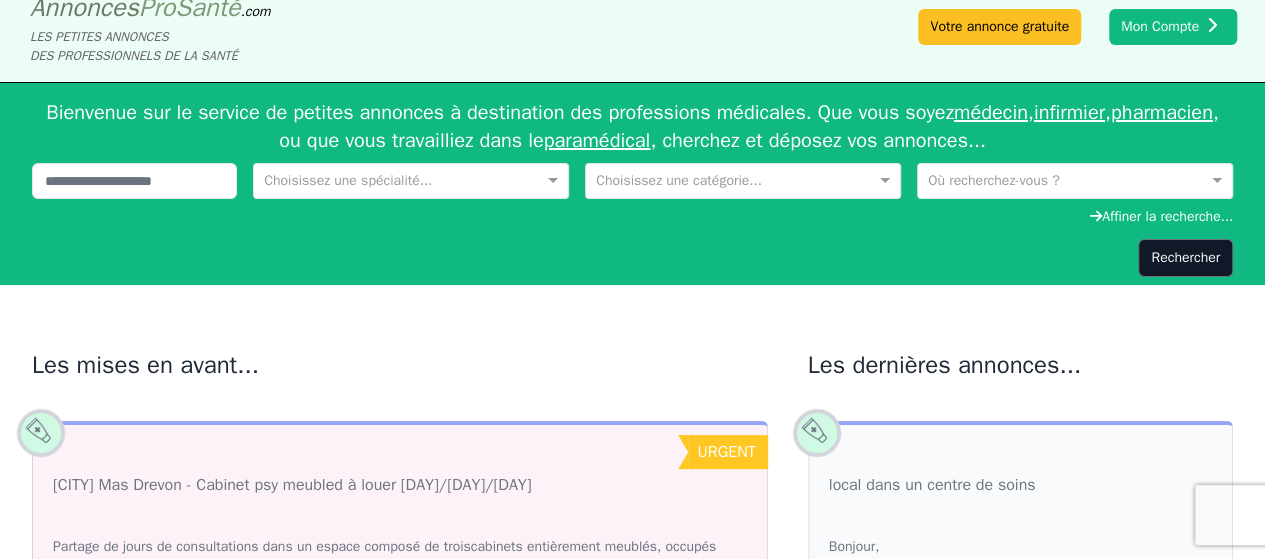 scroll, scrollTop: 0, scrollLeft: 0, axis: both 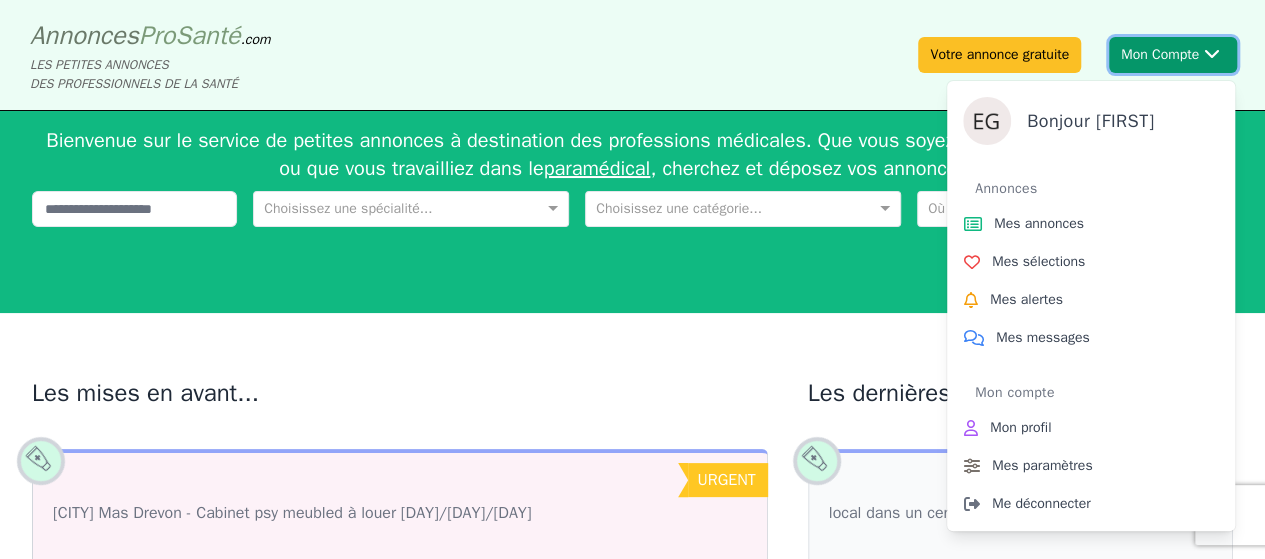 click on "Bonjour [FIRST]" at bounding box center (1173, 55) 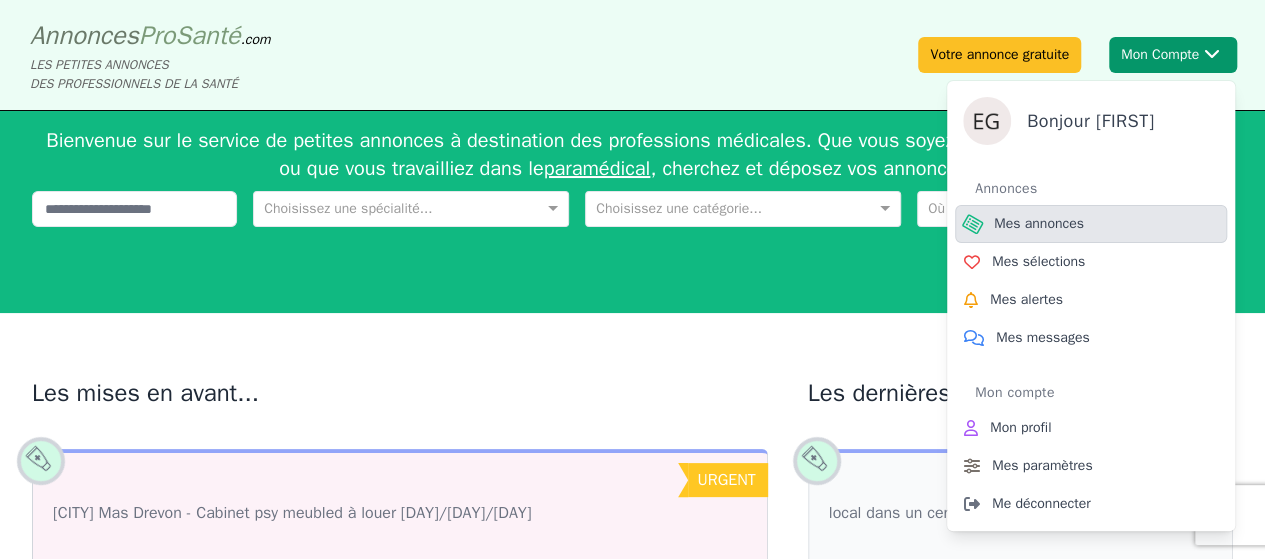 click on "Mes annonces" at bounding box center [1039, 224] 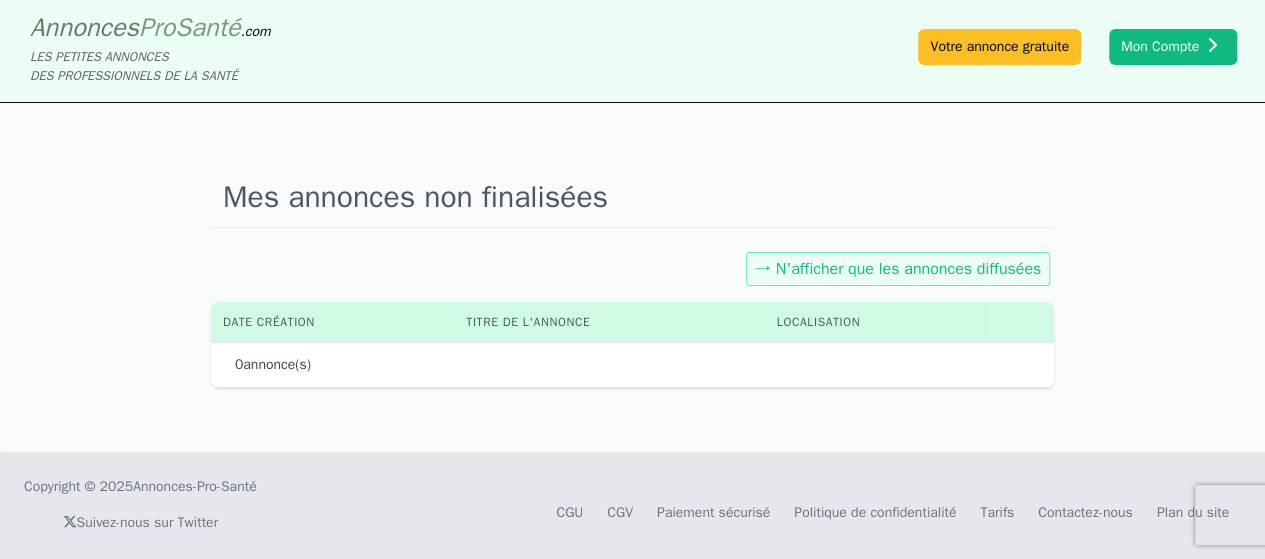 scroll, scrollTop: 0, scrollLeft: 0, axis: both 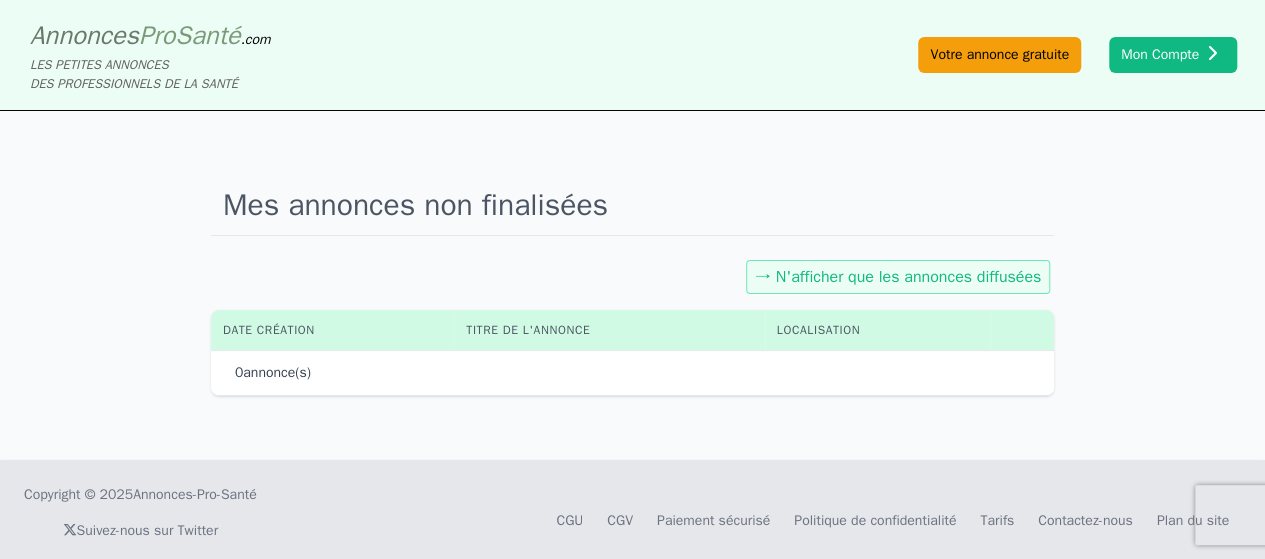 click on "Votre annonce gratuite" at bounding box center [999, 55] 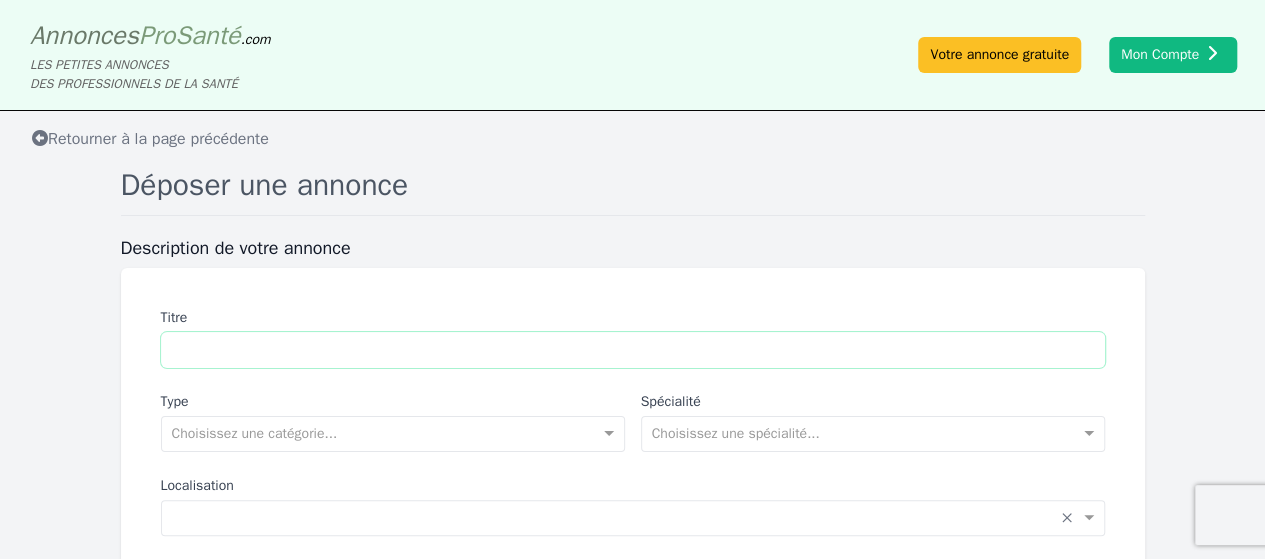 click on "Titre" at bounding box center (633, 350) 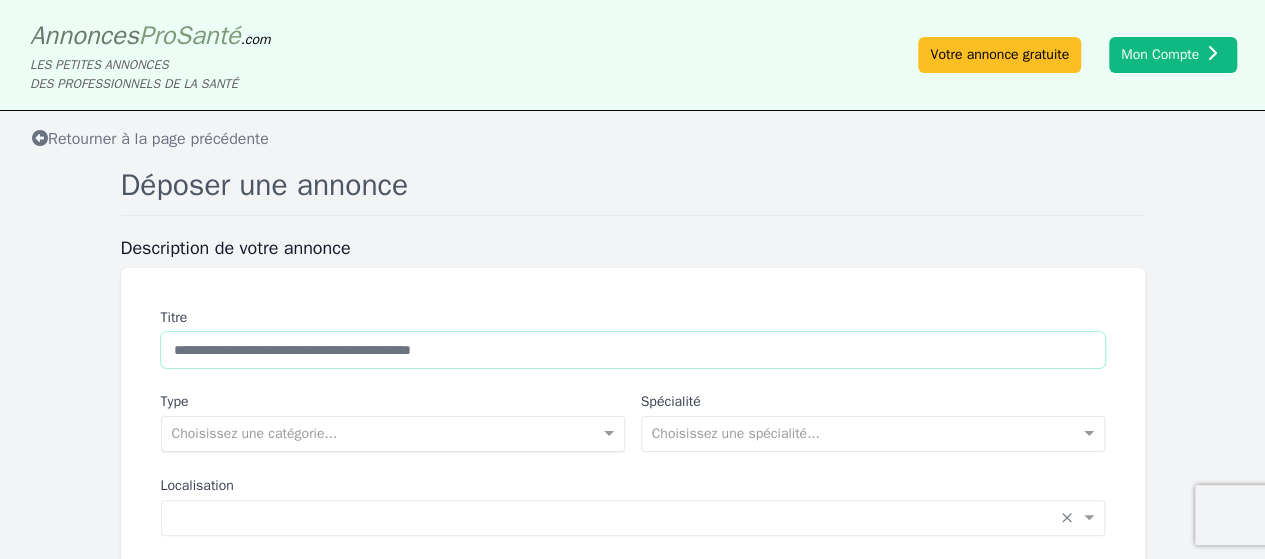 type on "**********" 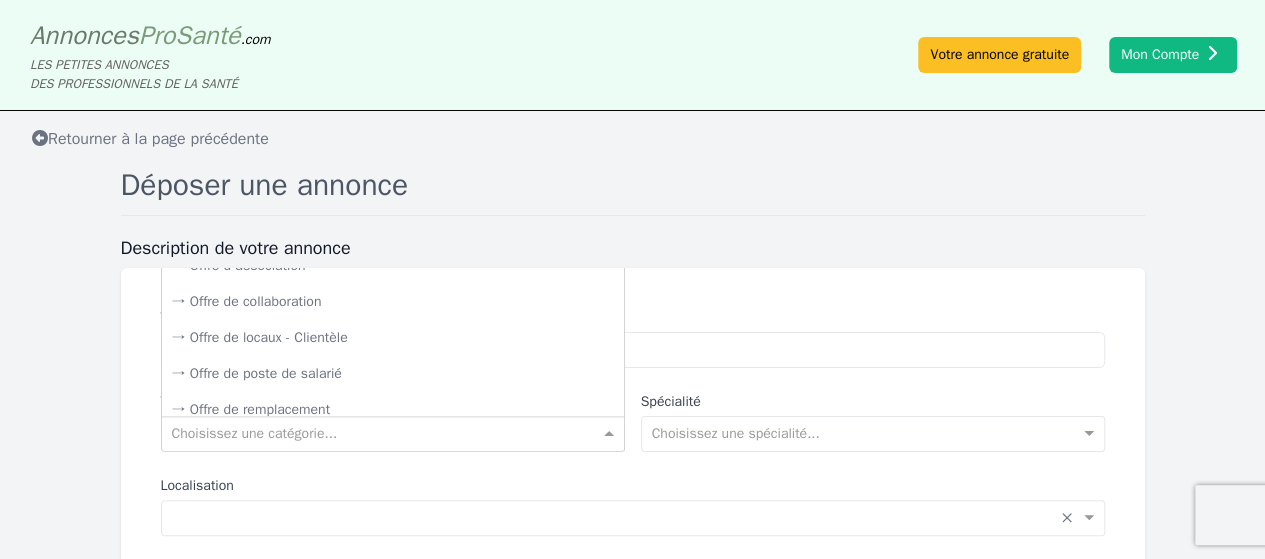 click at bounding box center [373, 432] 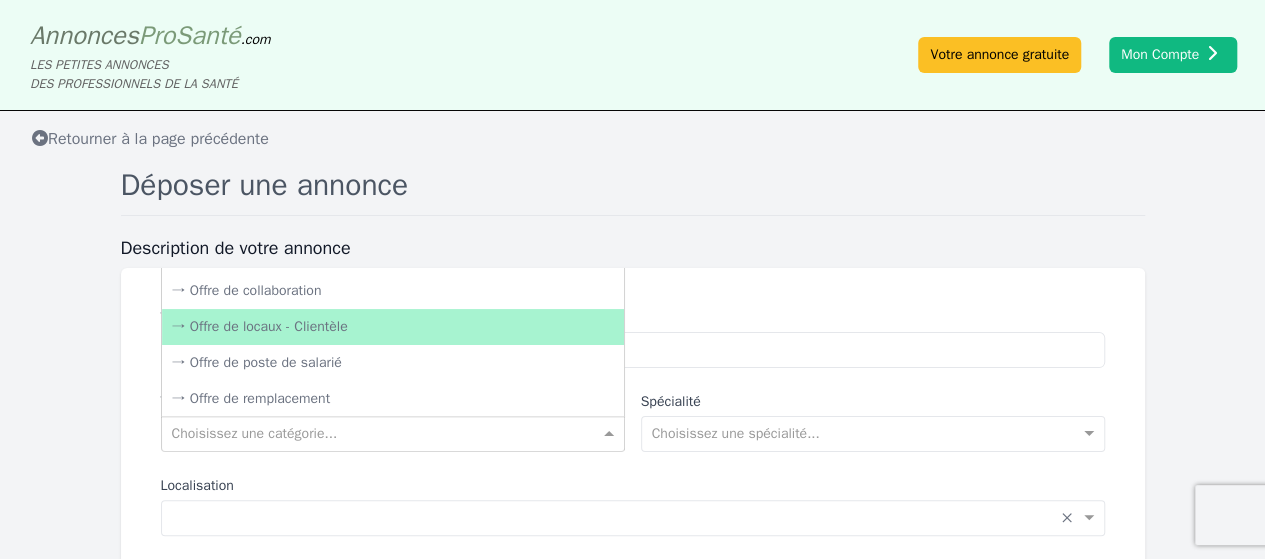 scroll, scrollTop: 0, scrollLeft: 0, axis: both 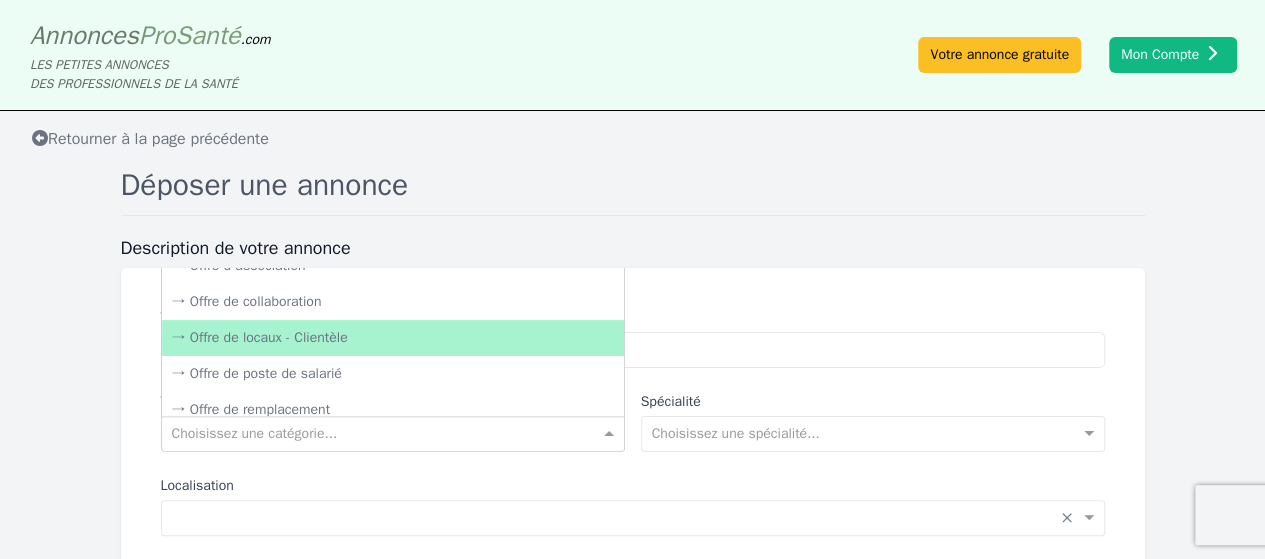 click on "→ Offre de locaux - Clientèle" at bounding box center [393, 338] 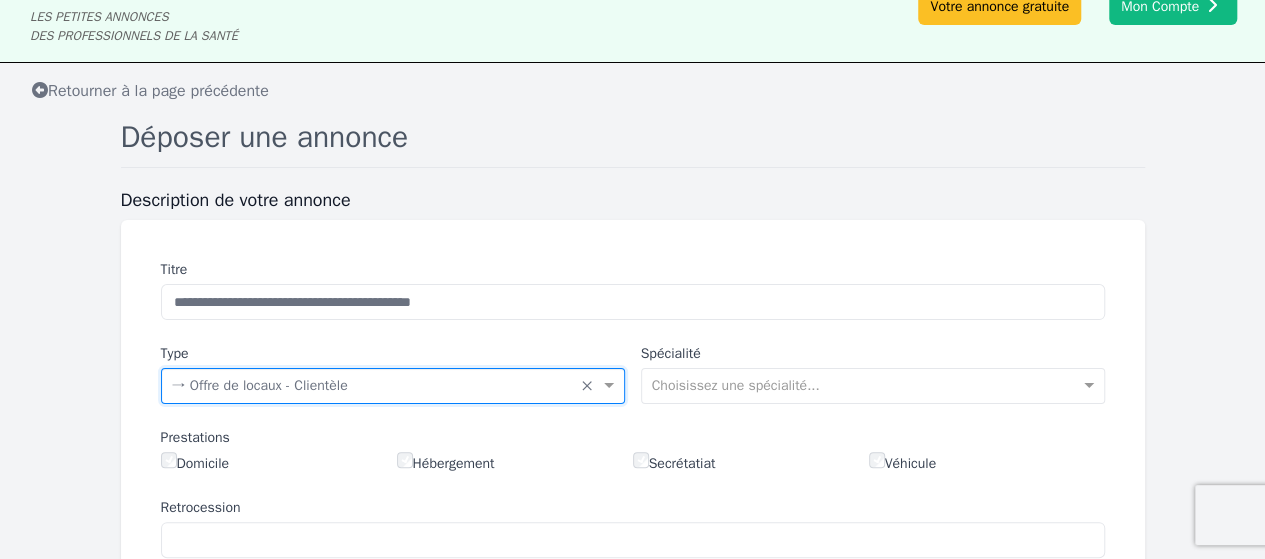 scroll, scrollTop: 230, scrollLeft: 0, axis: vertical 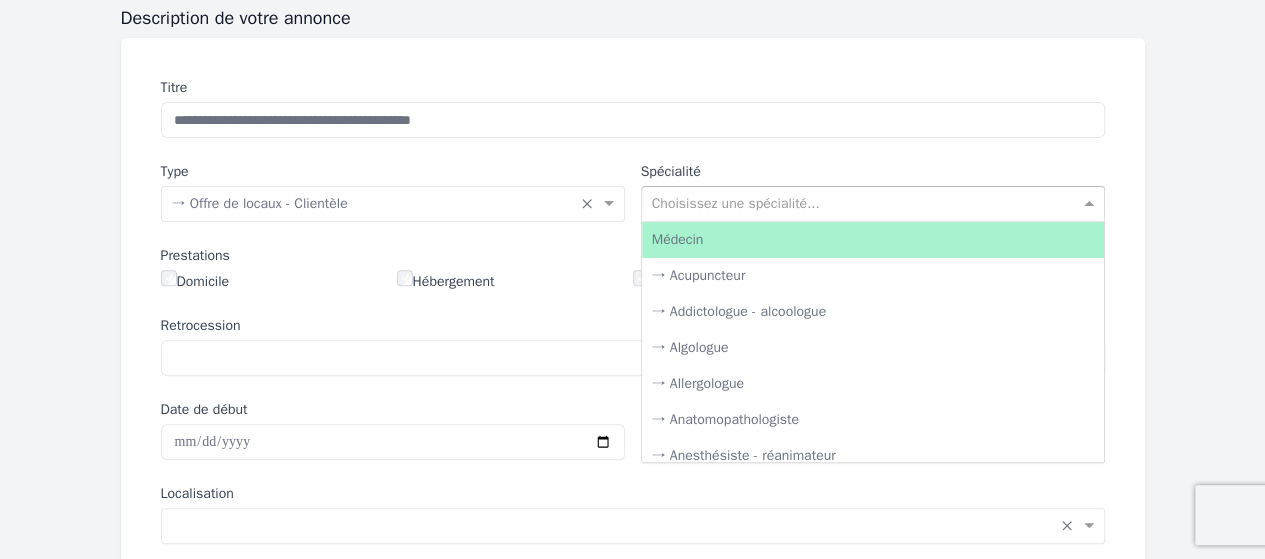 click on "Choisissez une spécialité..." at bounding box center [873, 204] 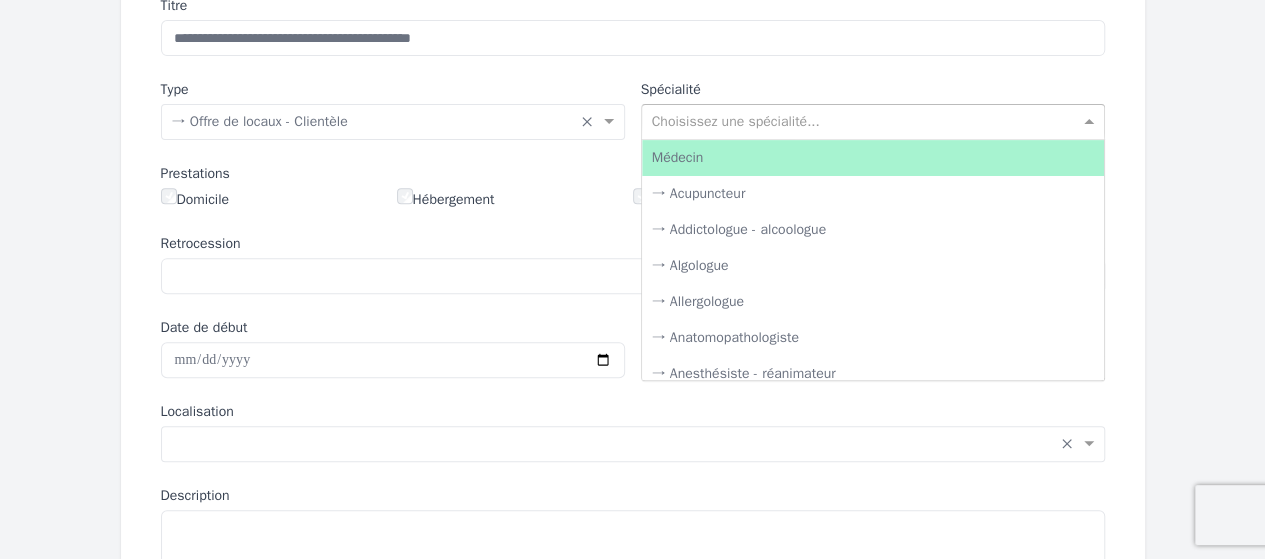 scroll, scrollTop: 314, scrollLeft: 0, axis: vertical 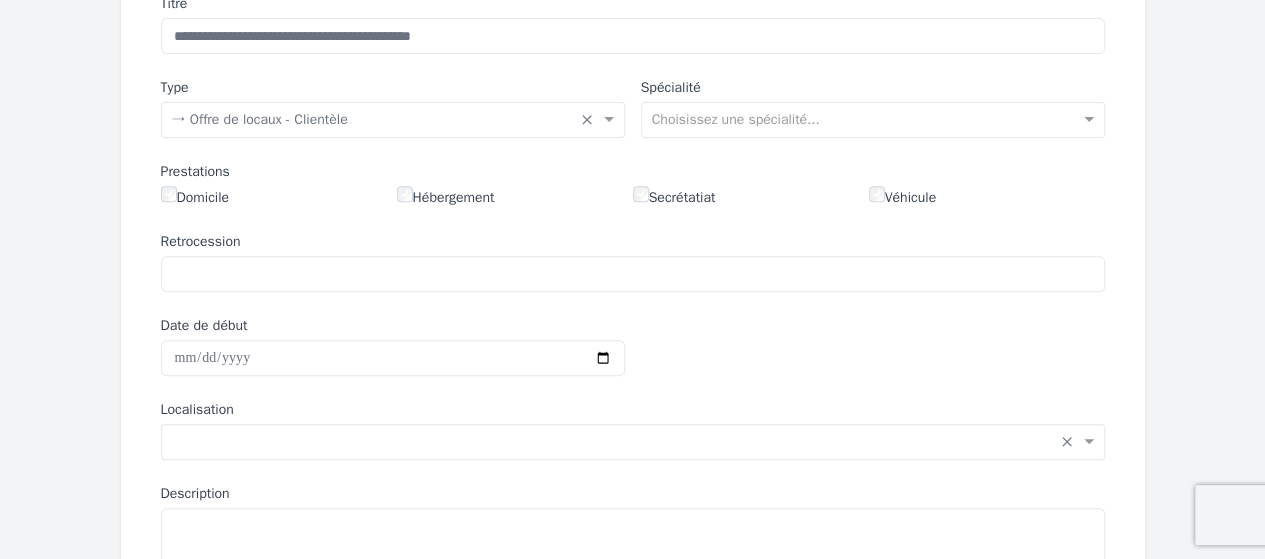 click on "**********" at bounding box center [633, 434] 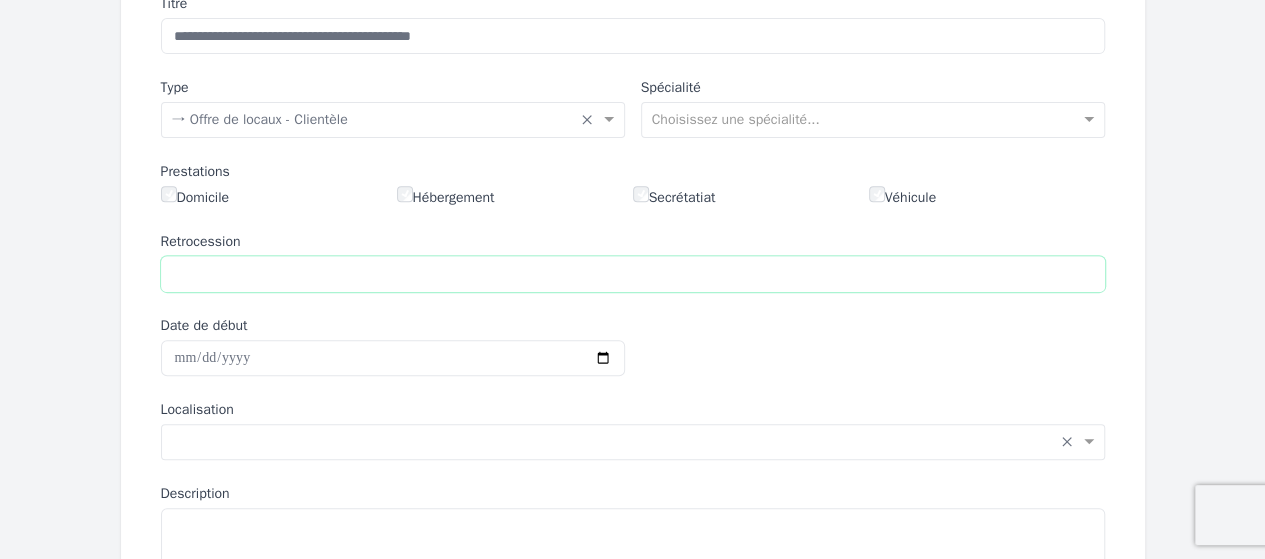 click on "Retrocession" at bounding box center [633, 274] 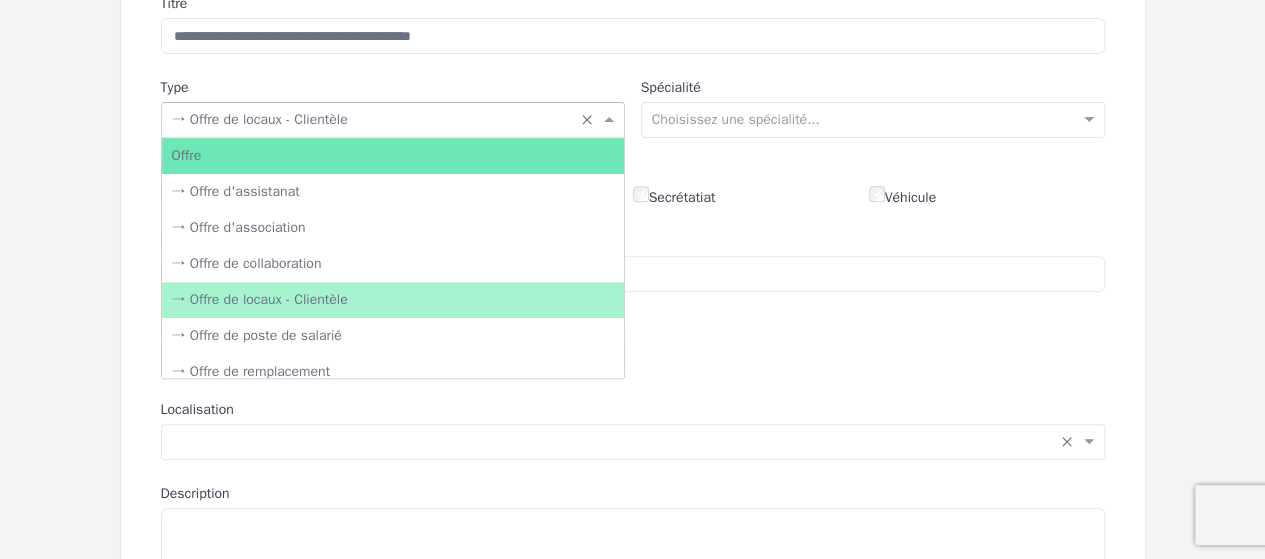 click at bounding box center (373, 118) 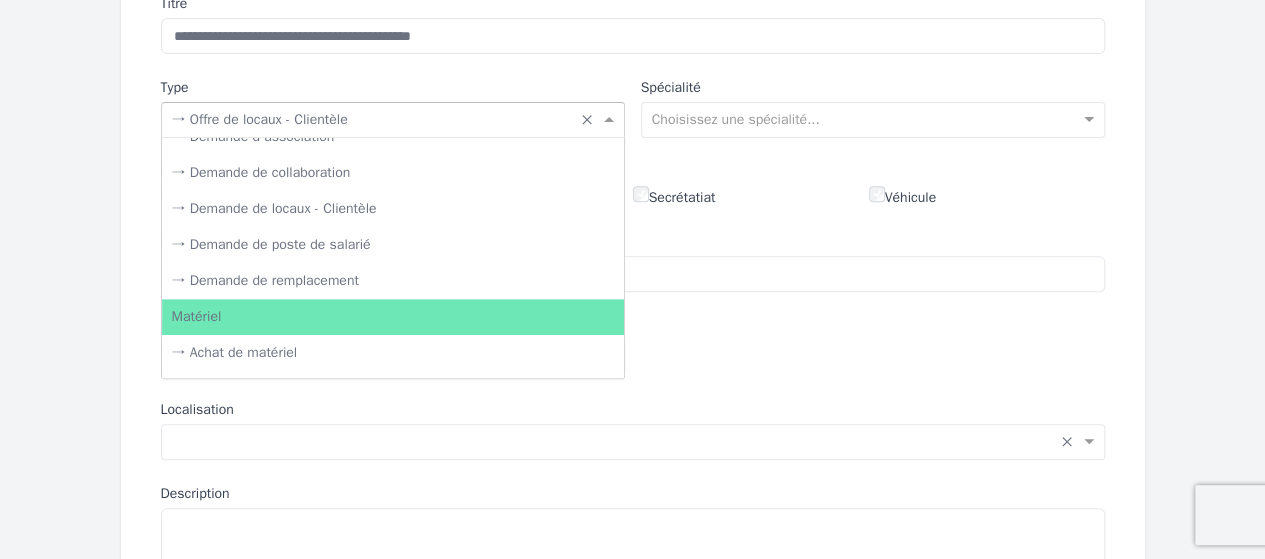 scroll, scrollTop: 372, scrollLeft: 0, axis: vertical 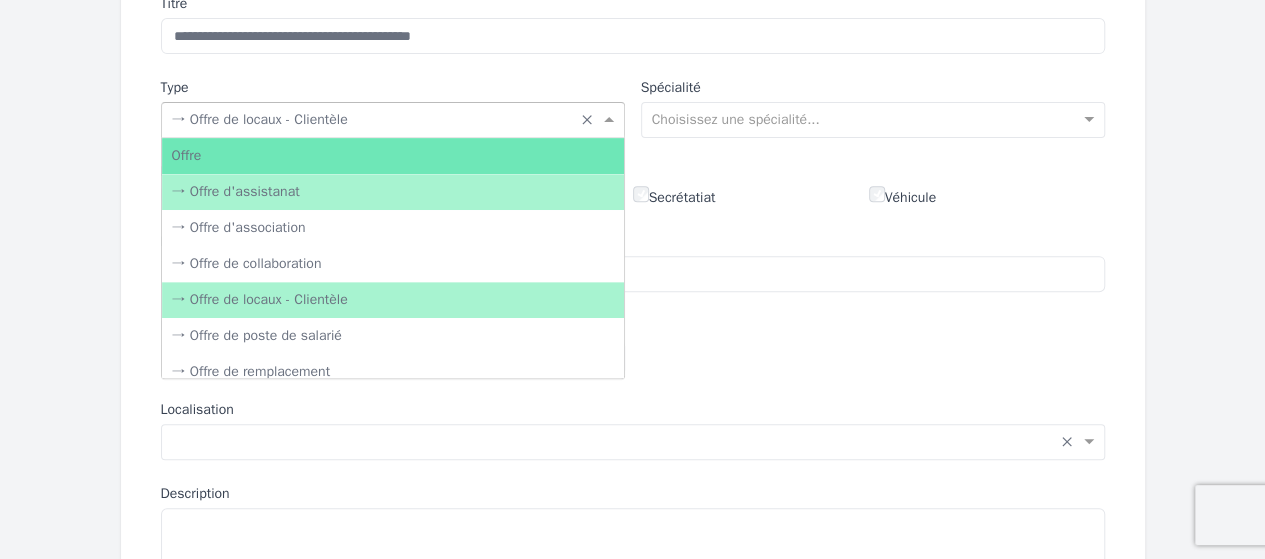 click on "**********" at bounding box center [633, 434] 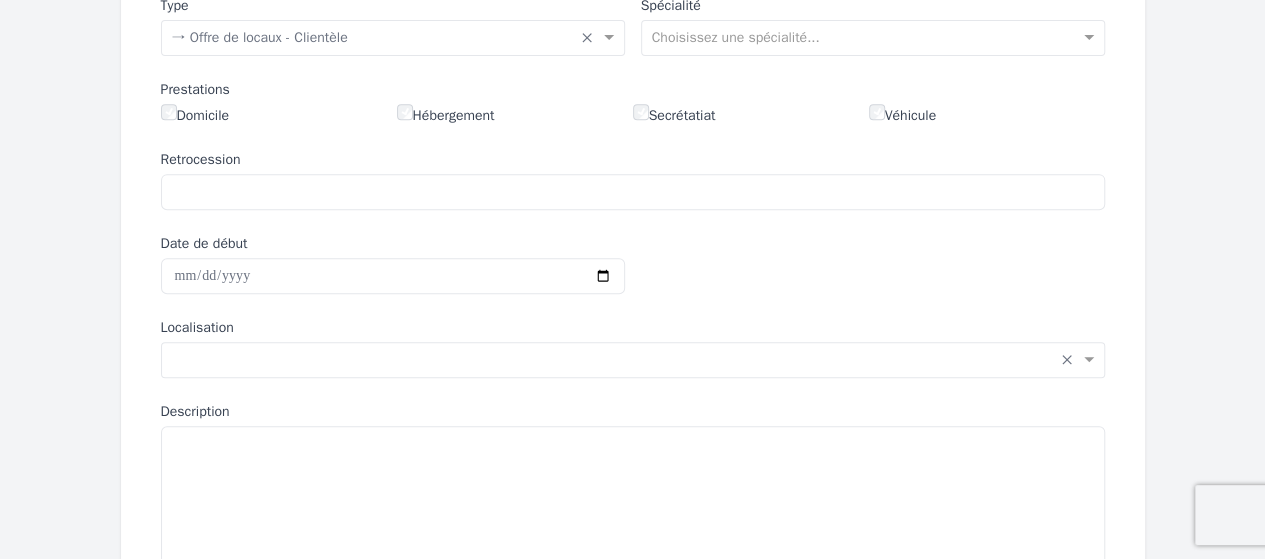 scroll, scrollTop: 400, scrollLeft: 0, axis: vertical 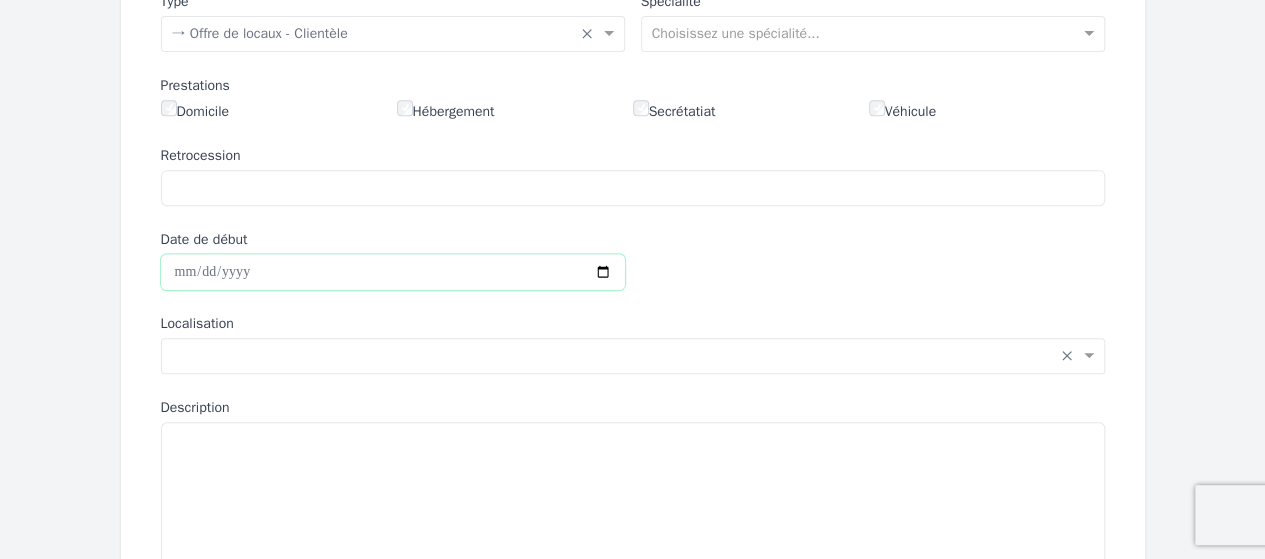 click on "Date de début" at bounding box center (393, 272) 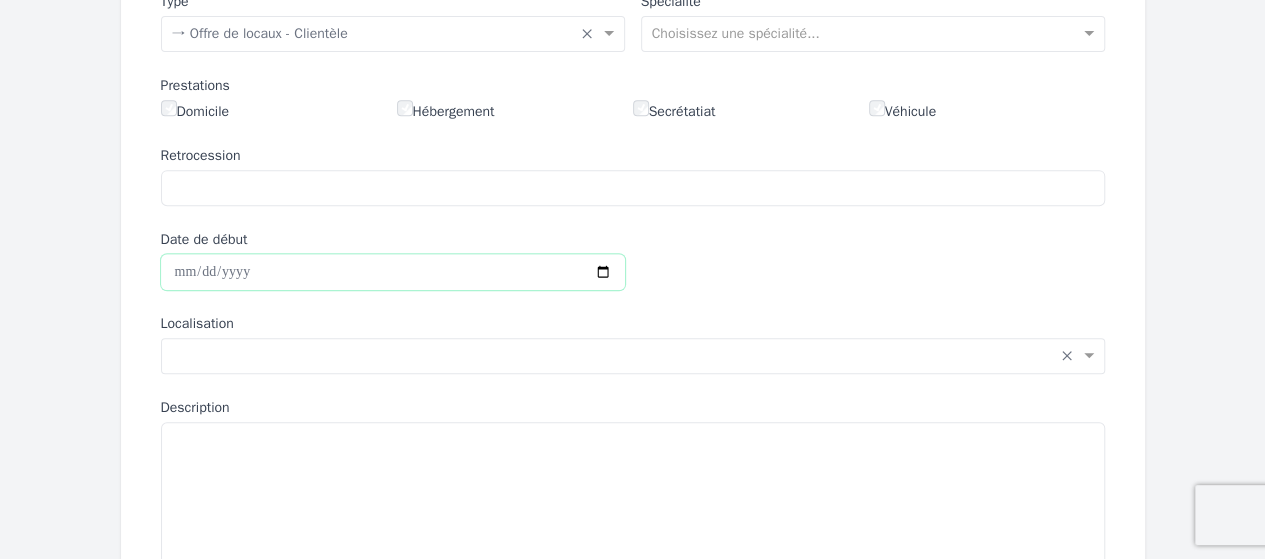 click on "Date de début" at bounding box center (393, 272) 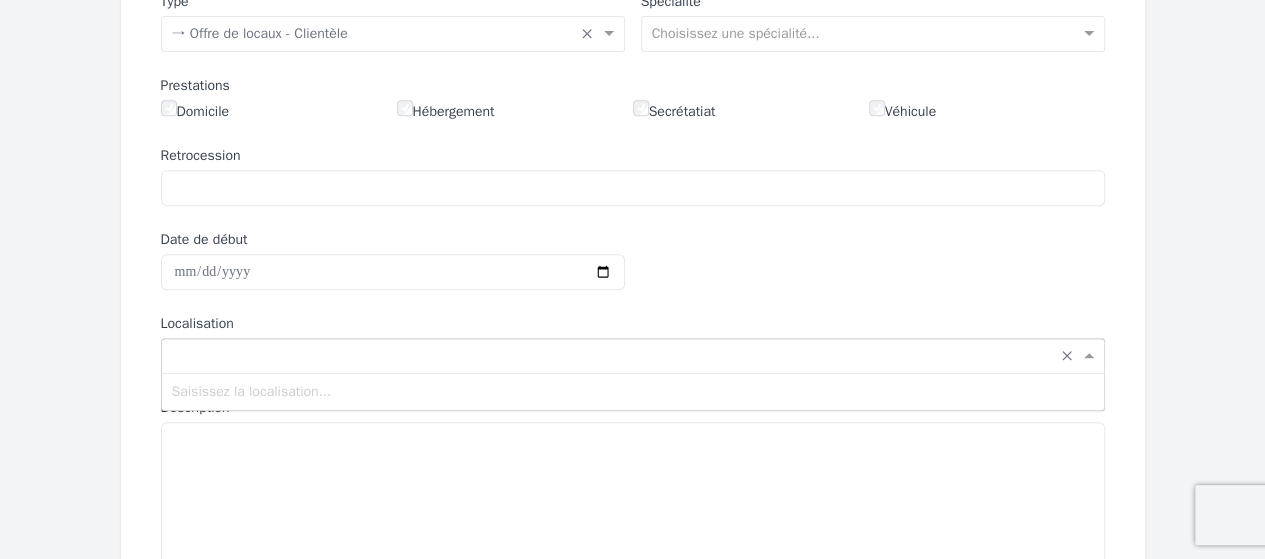 click at bounding box center (613, 354) 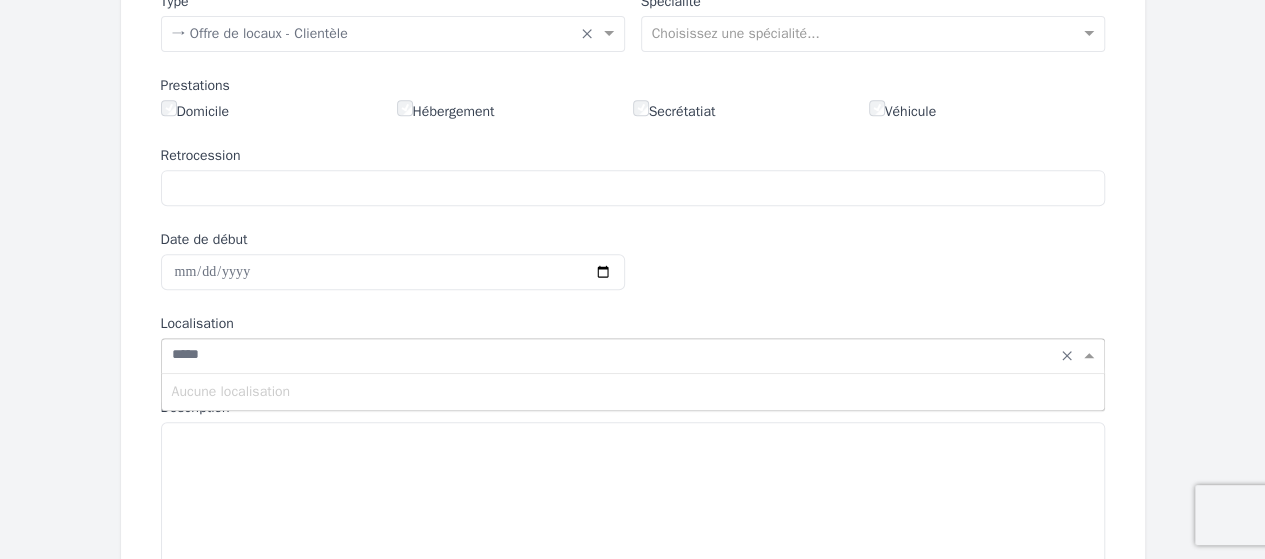 drag, startPoint x: 239, startPoint y: 358, endPoint x: 135, endPoint y: 357, distance: 104.00481 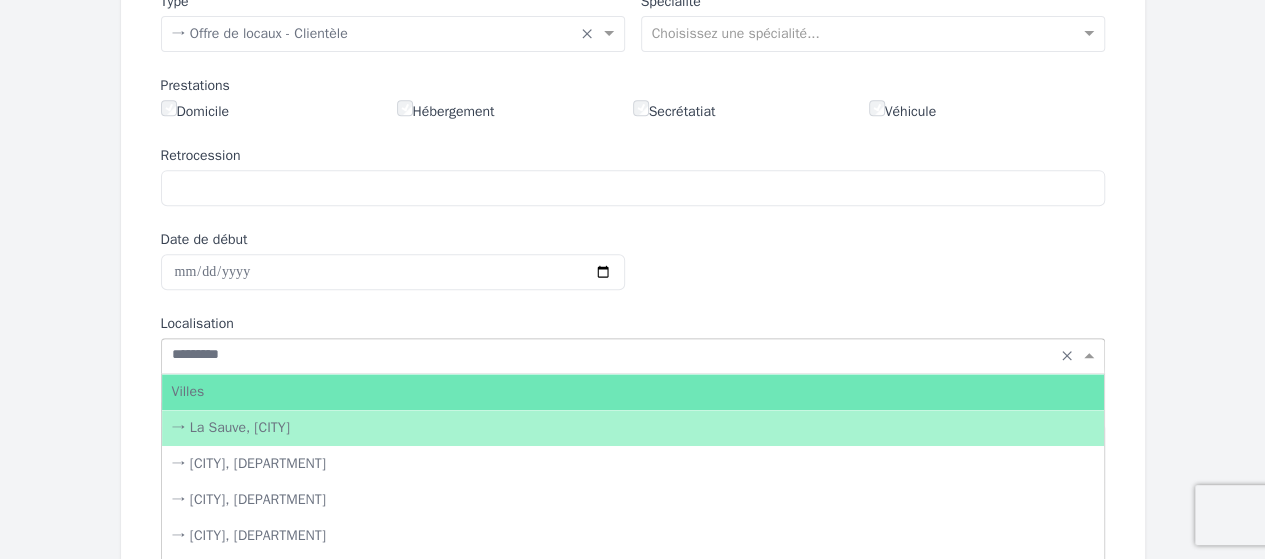 click on "→ La Sauve, [CITY]" at bounding box center (633, 428) 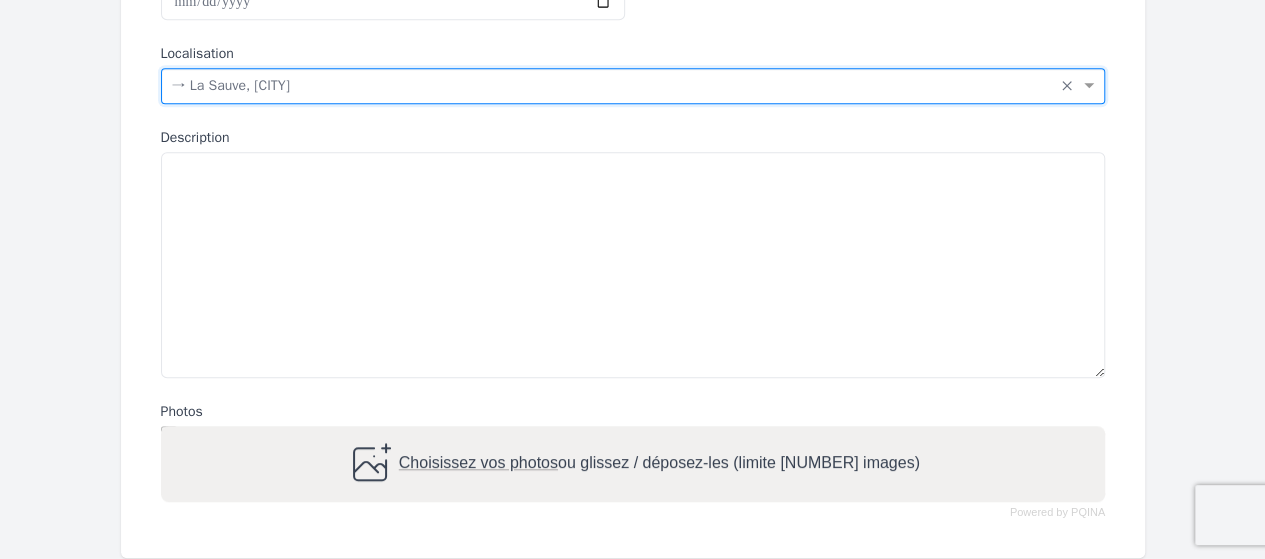 scroll, scrollTop: 673, scrollLeft: 0, axis: vertical 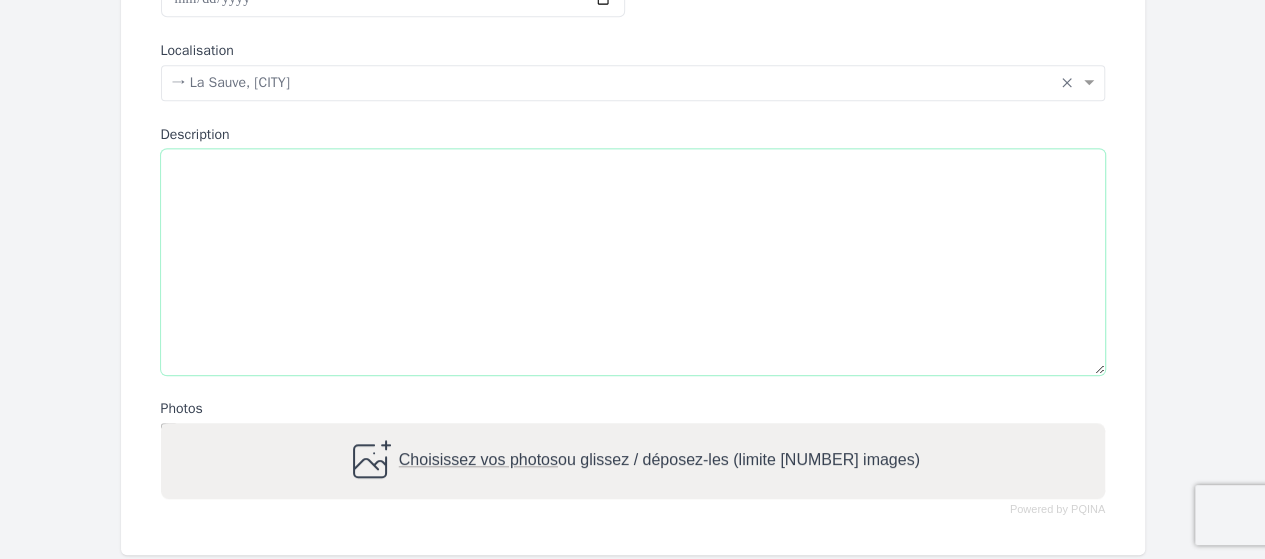 click on "Description" at bounding box center [633, 262] 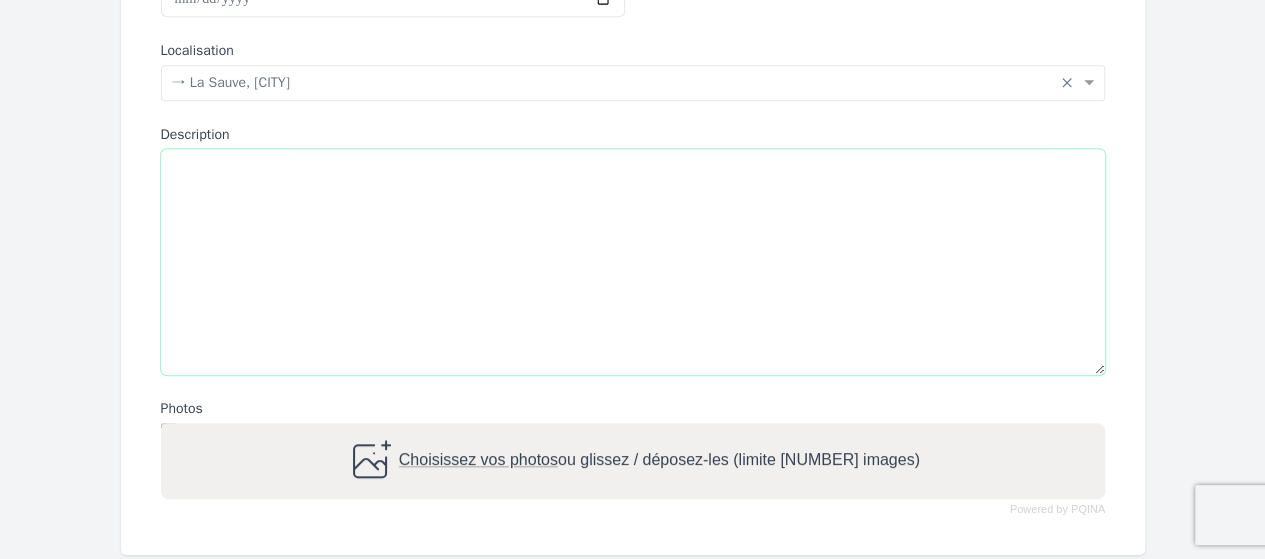 paste on "**********" 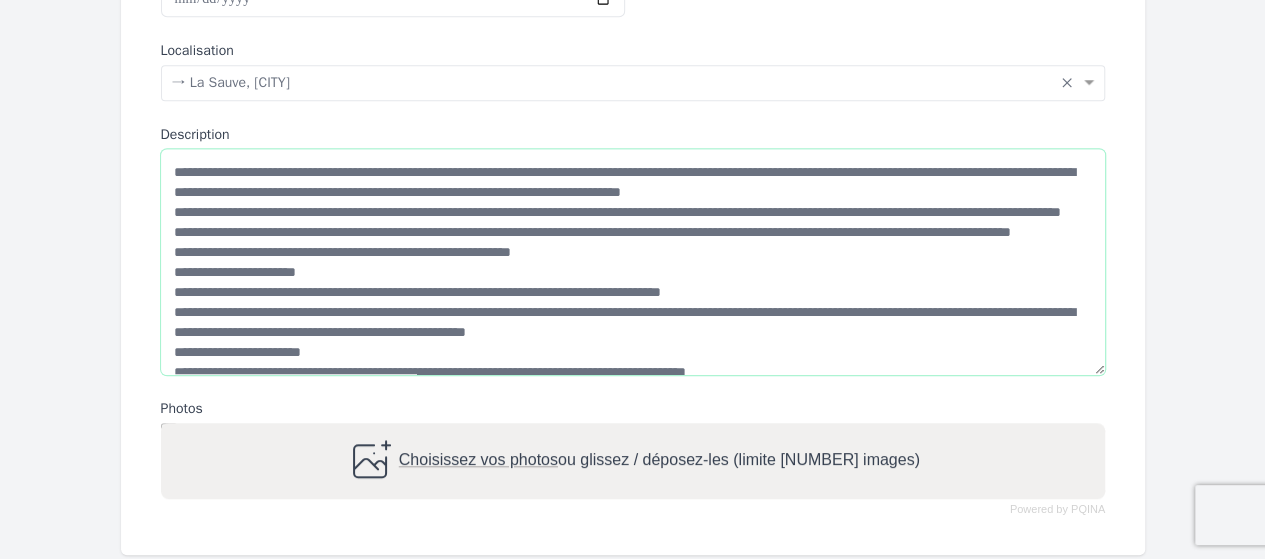 scroll, scrollTop: 107, scrollLeft: 0, axis: vertical 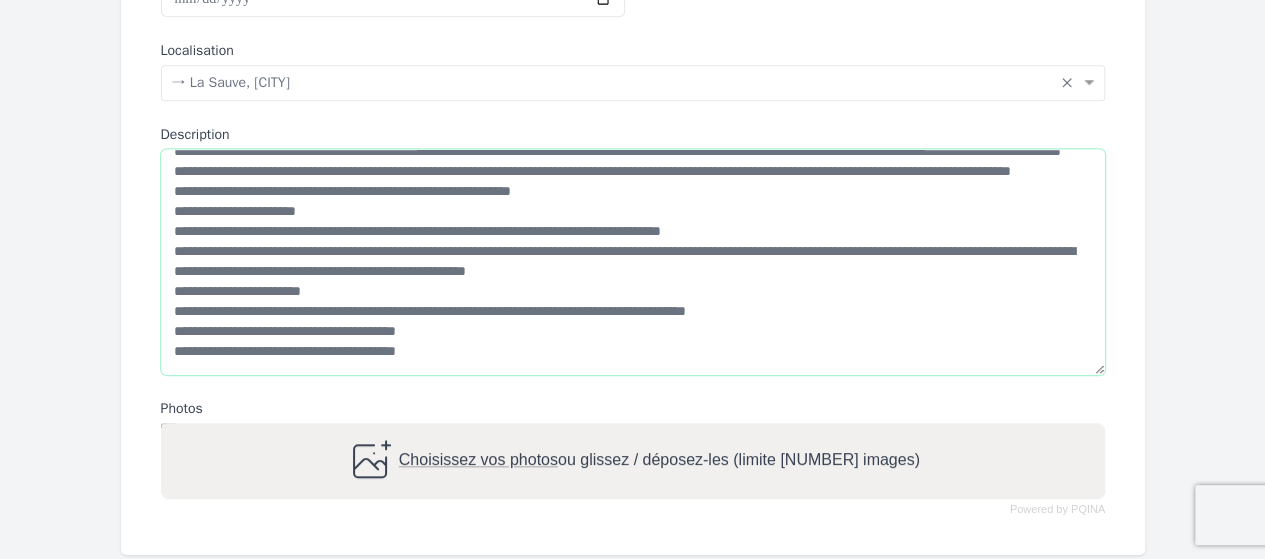 type on "**********" 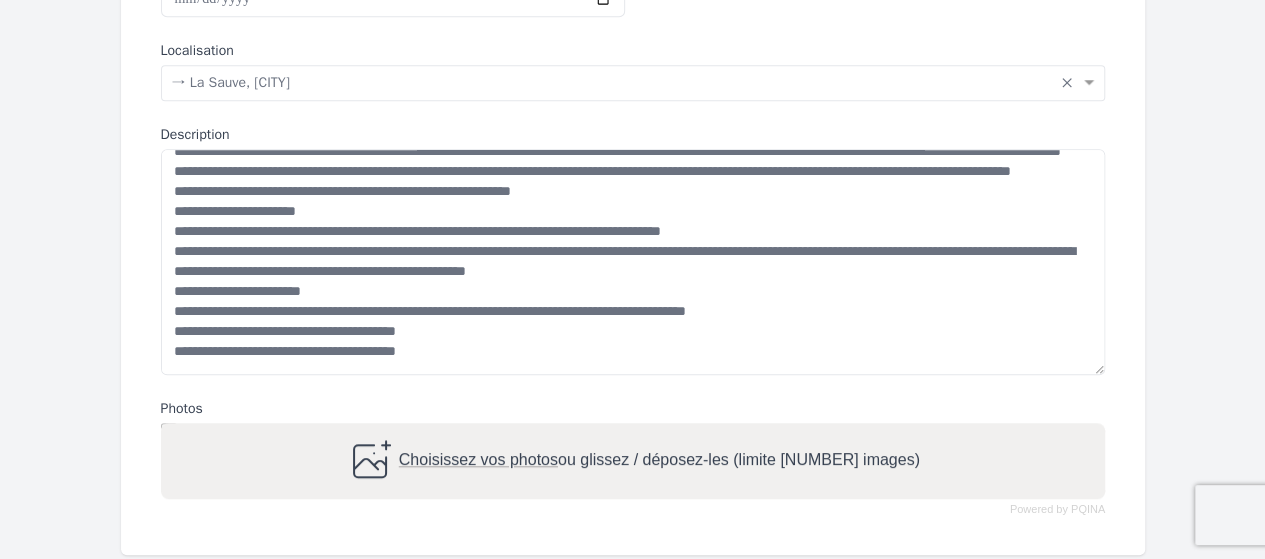 click on "Choisissez vos photos" at bounding box center [477, 459] 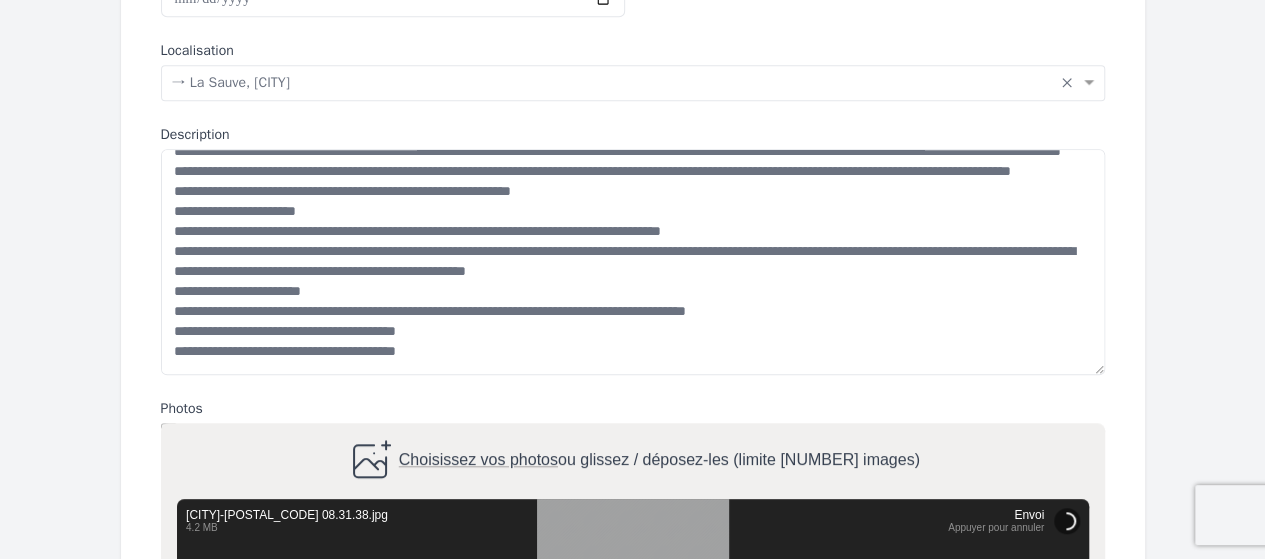 click on "Choisissez vos photos" at bounding box center (477, 459) 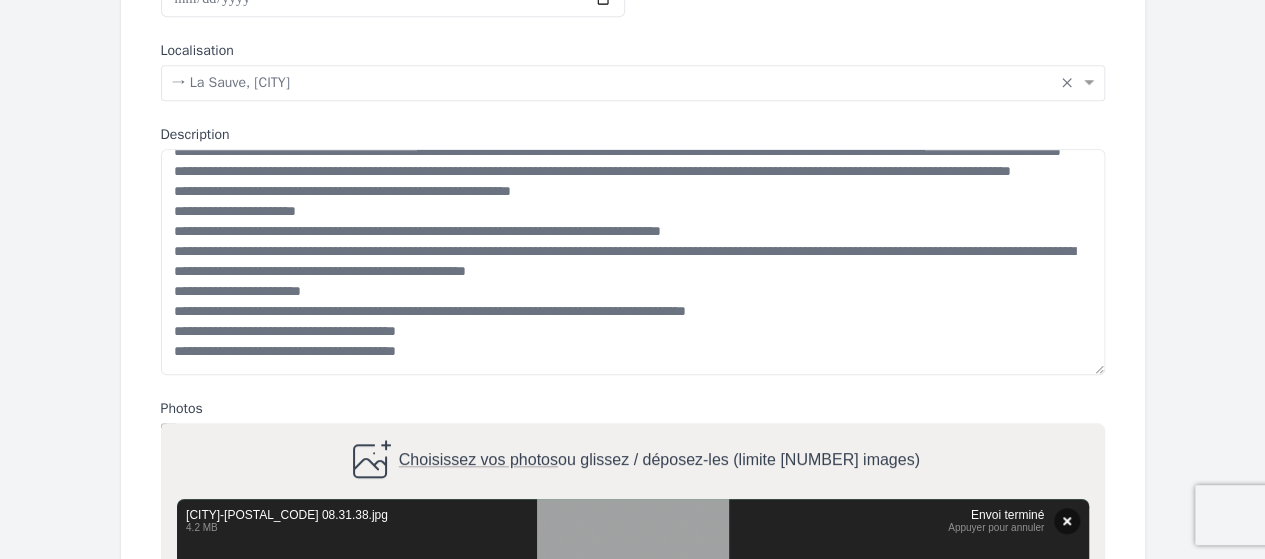 type on "**********" 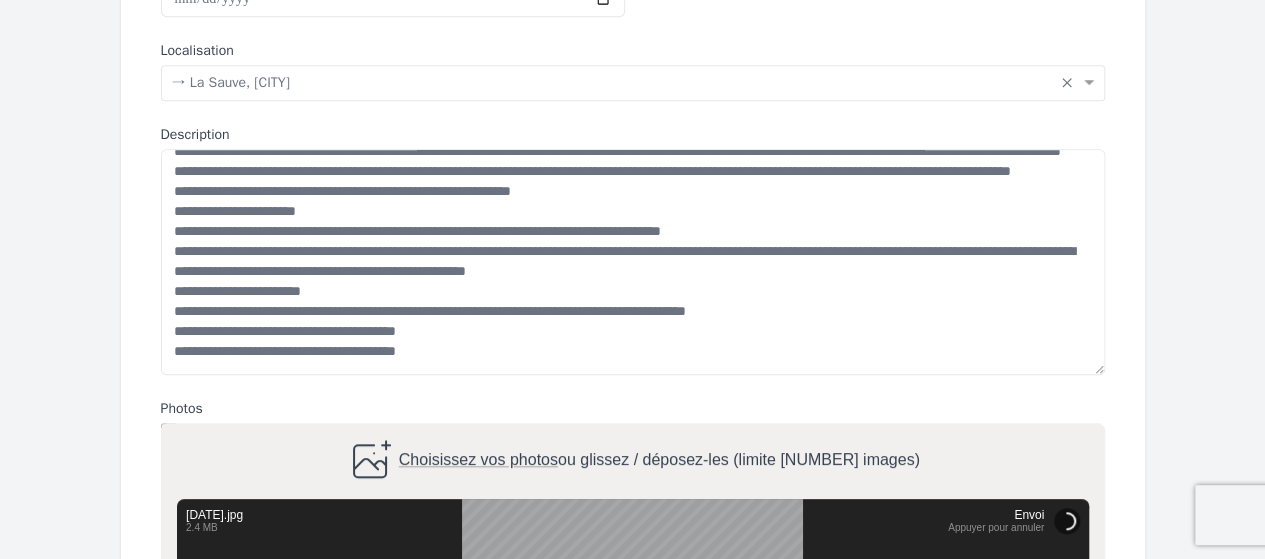 click on "Choisissez vos photos" at bounding box center (477, 459) 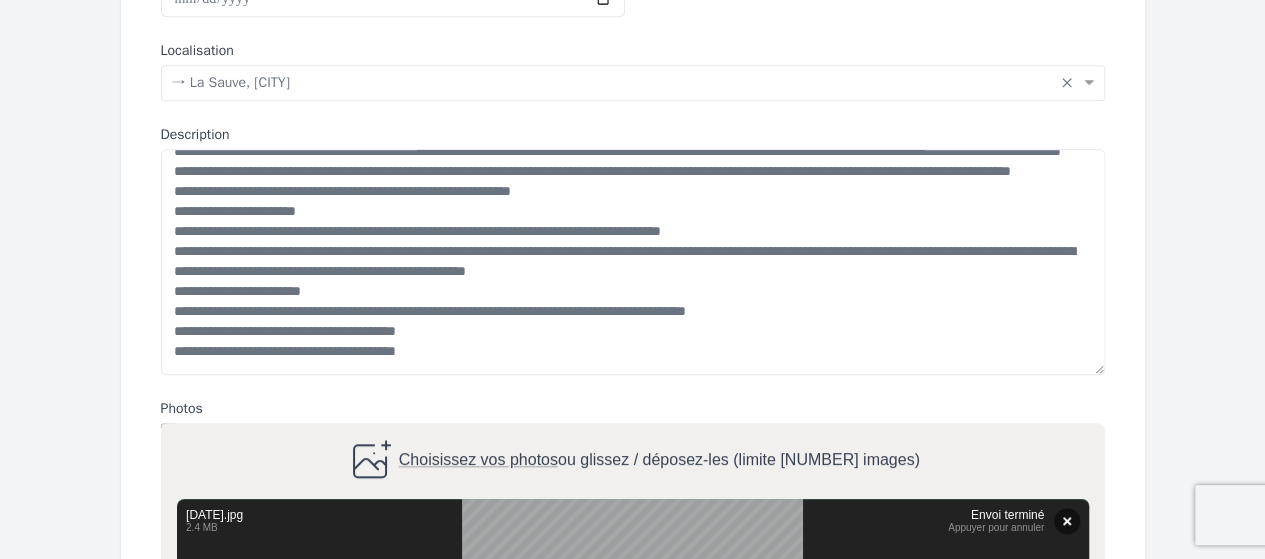 scroll, scrollTop: 120, scrollLeft: 0, axis: vertical 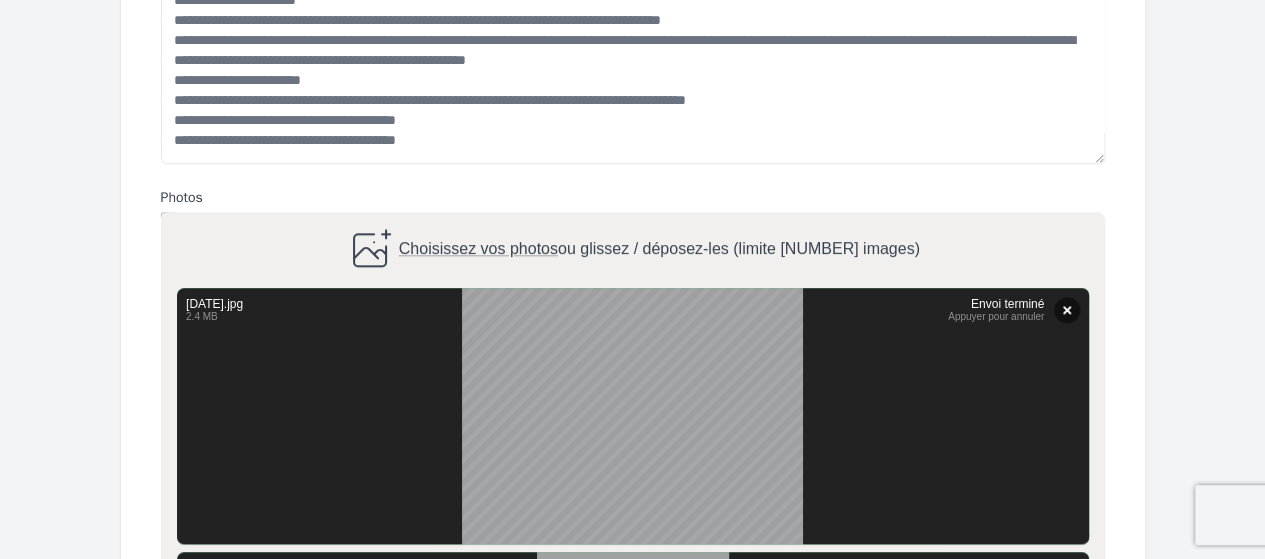 click on "Choisissez vos photos" at bounding box center [477, 248] 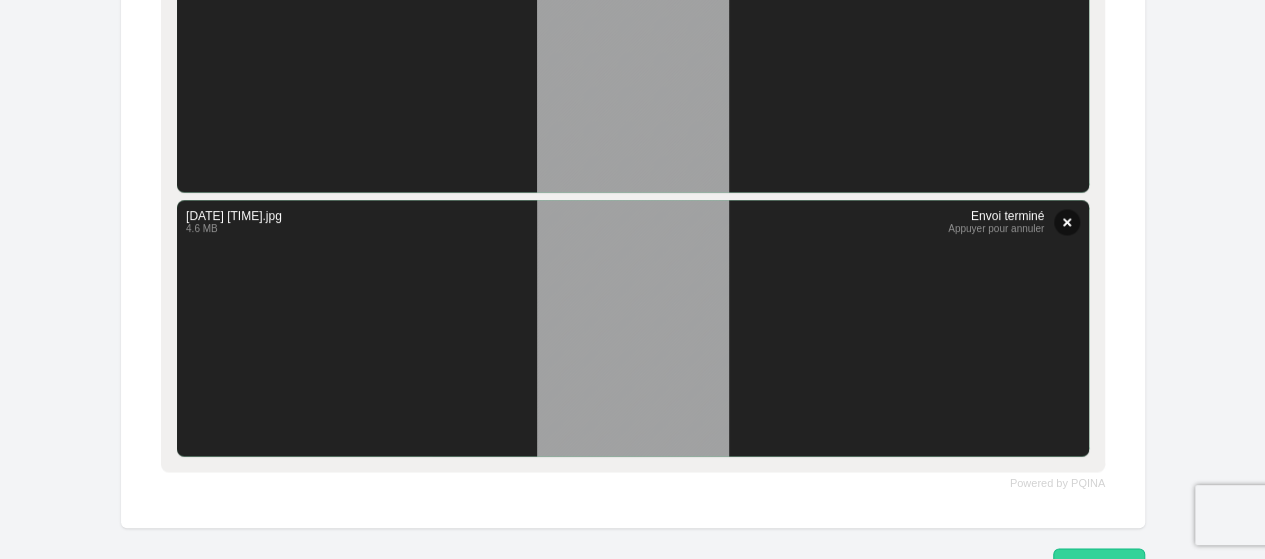 scroll, scrollTop: 1656, scrollLeft: 0, axis: vertical 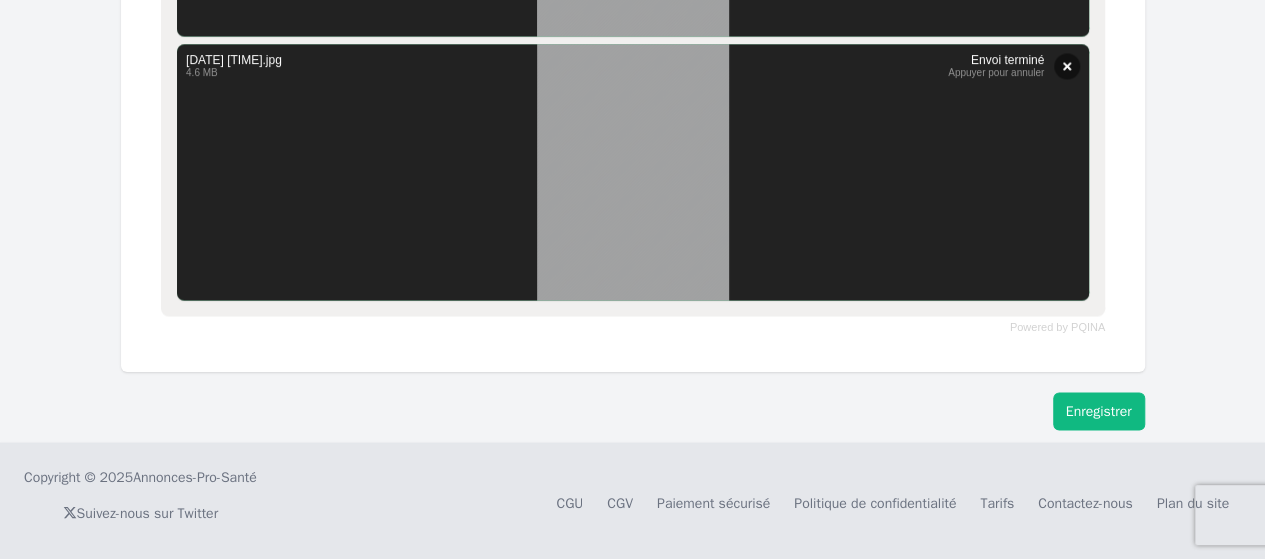 click on "Enregistrer" at bounding box center [1099, 411] 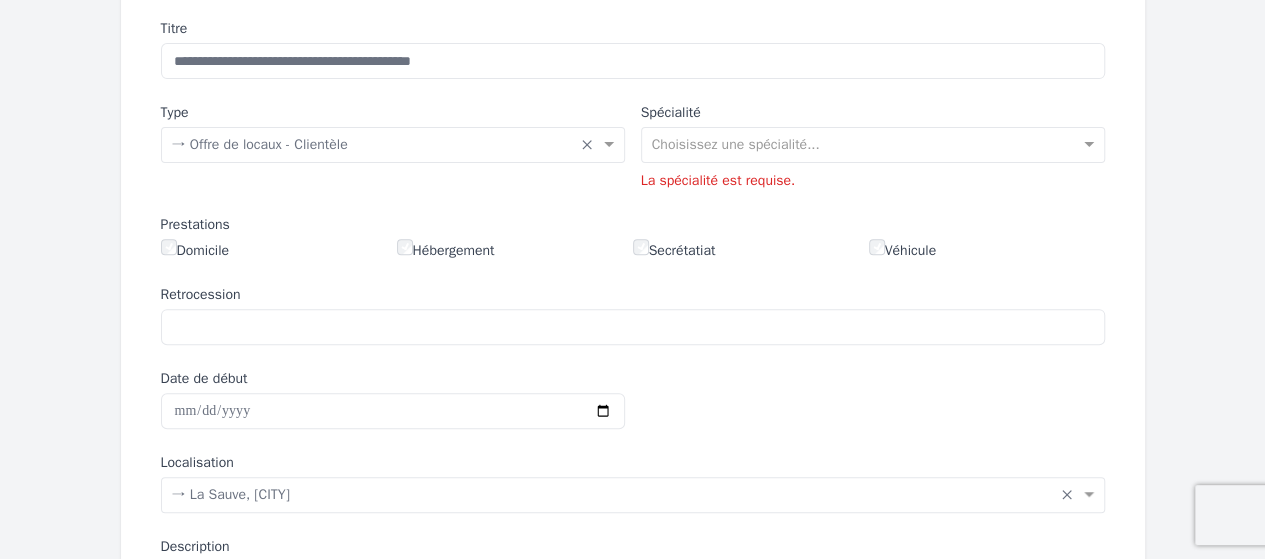 scroll, scrollTop: 286, scrollLeft: 0, axis: vertical 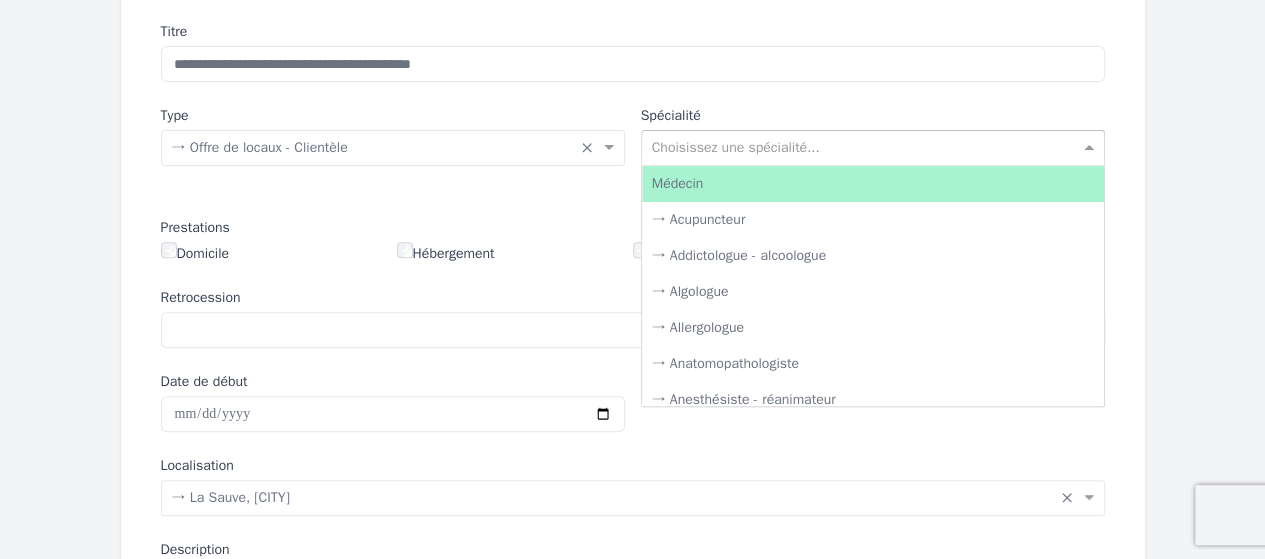 click at bounding box center [853, 146] 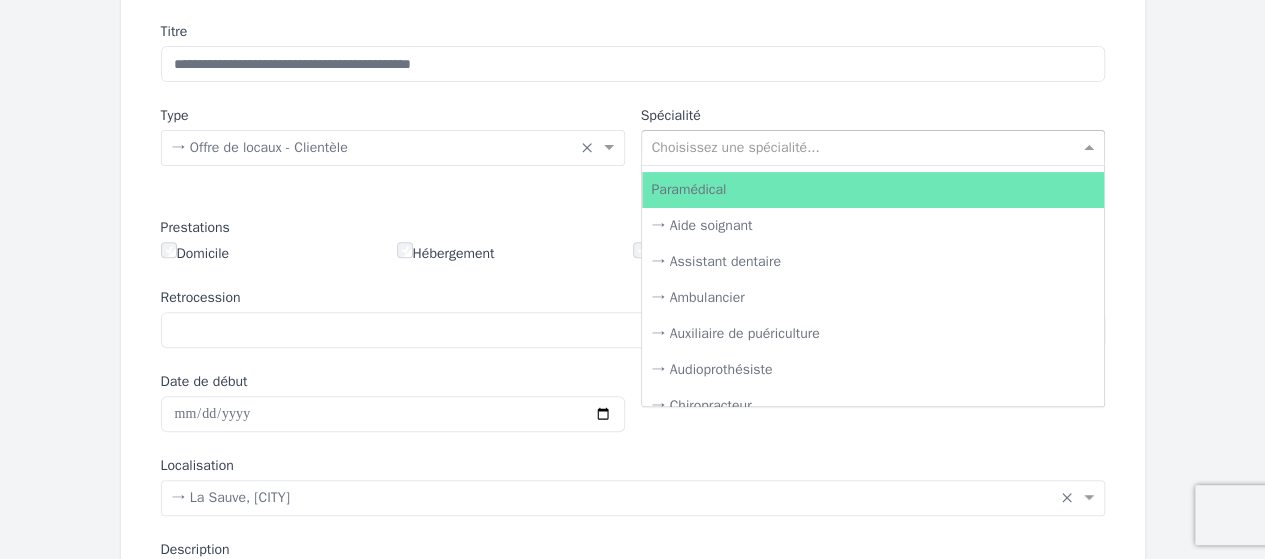 scroll, scrollTop: 2803, scrollLeft: 0, axis: vertical 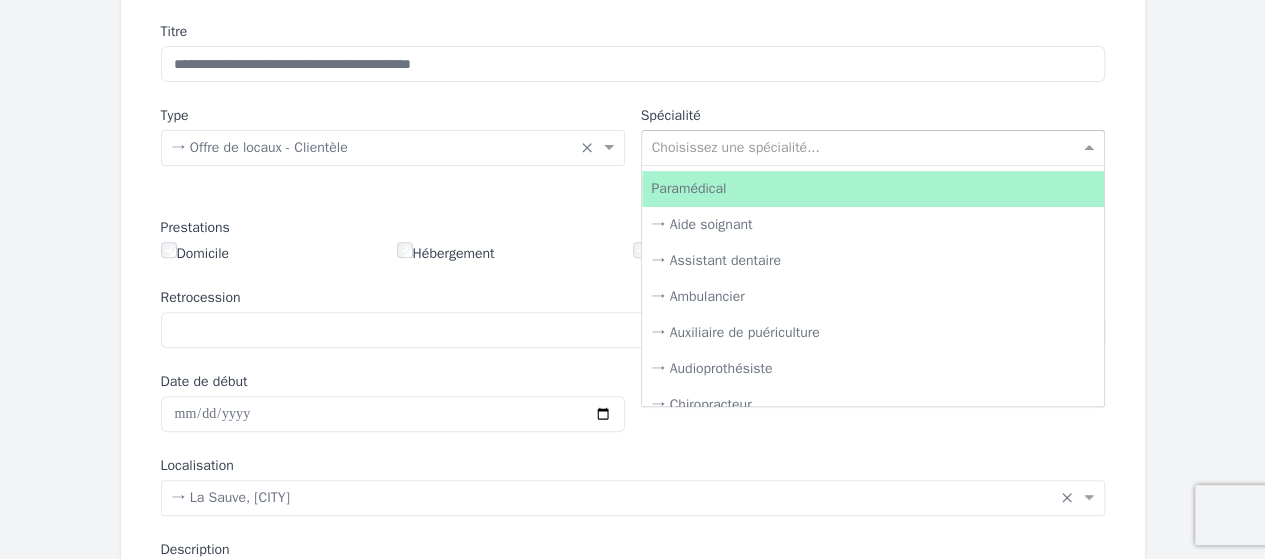 click on "Paramédical" at bounding box center [873, 189] 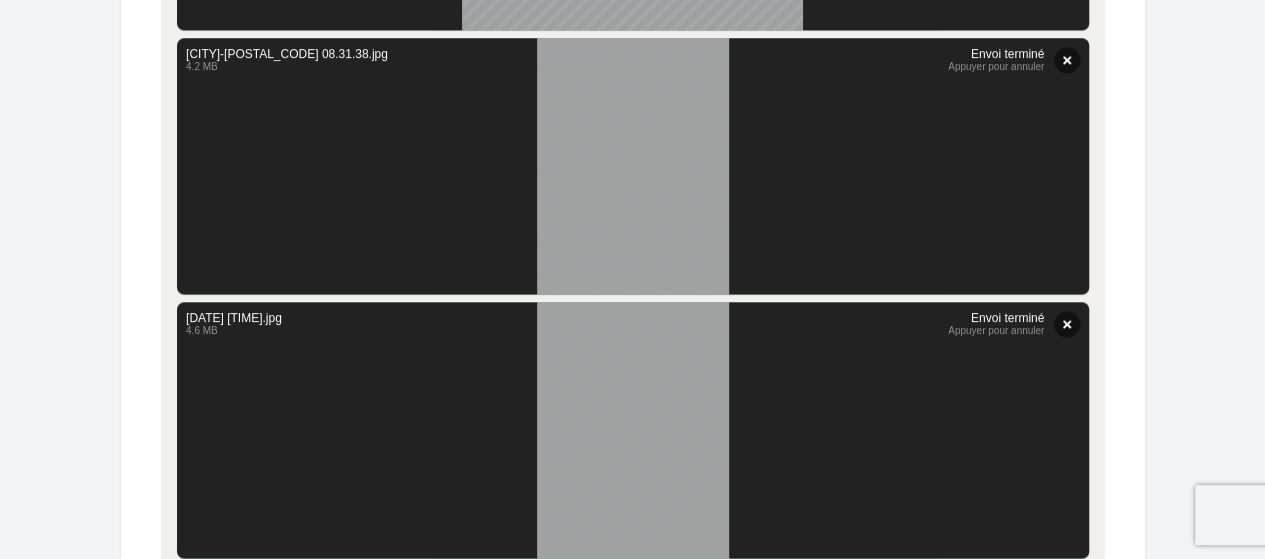 scroll, scrollTop: 1656, scrollLeft: 0, axis: vertical 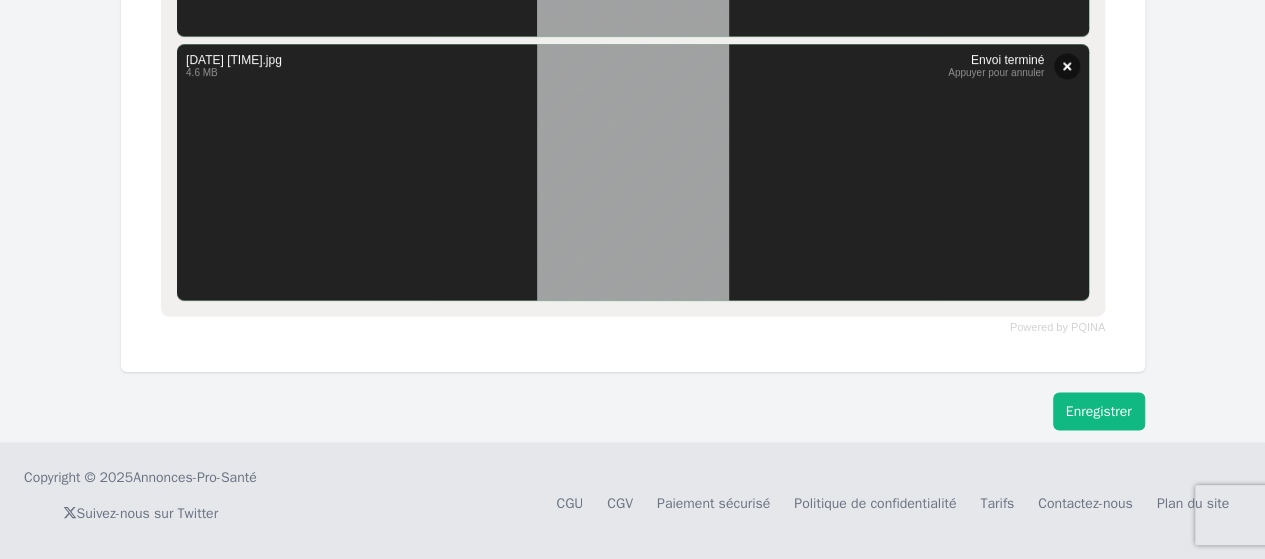 click on "Enregistrer" at bounding box center (1099, 411) 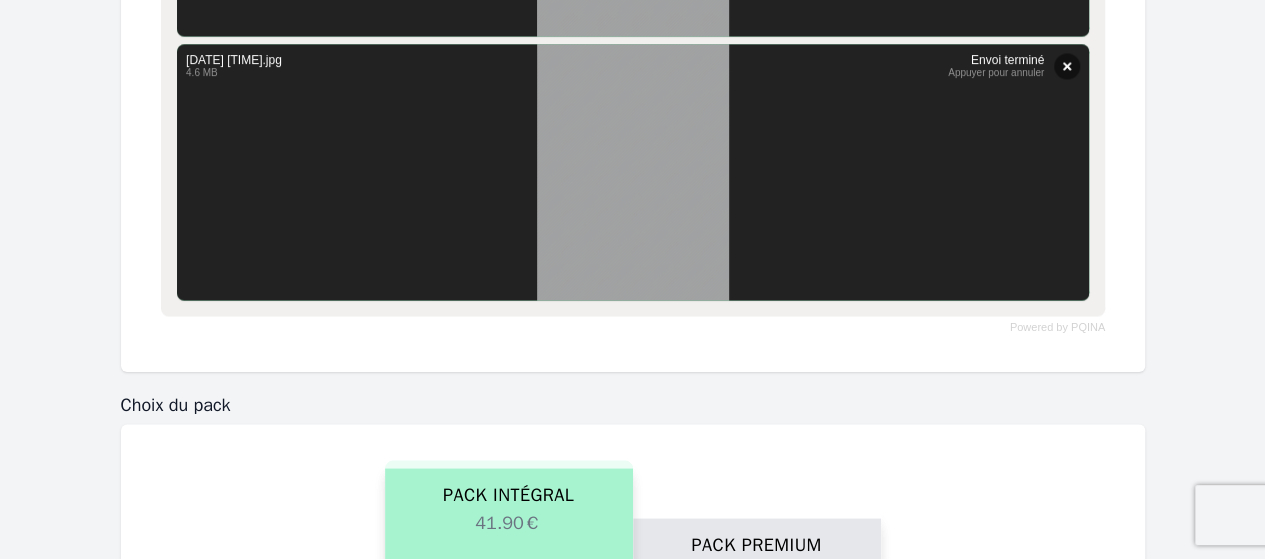 click on "Choix du pack" at bounding box center [633, 404] 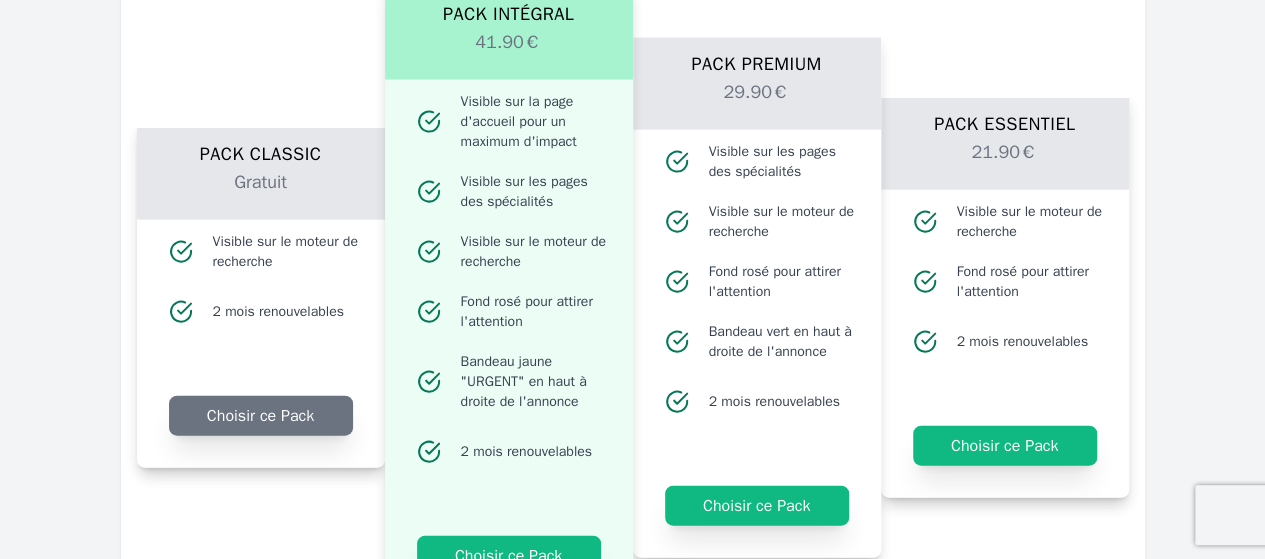scroll, scrollTop: 2288, scrollLeft: 0, axis: vertical 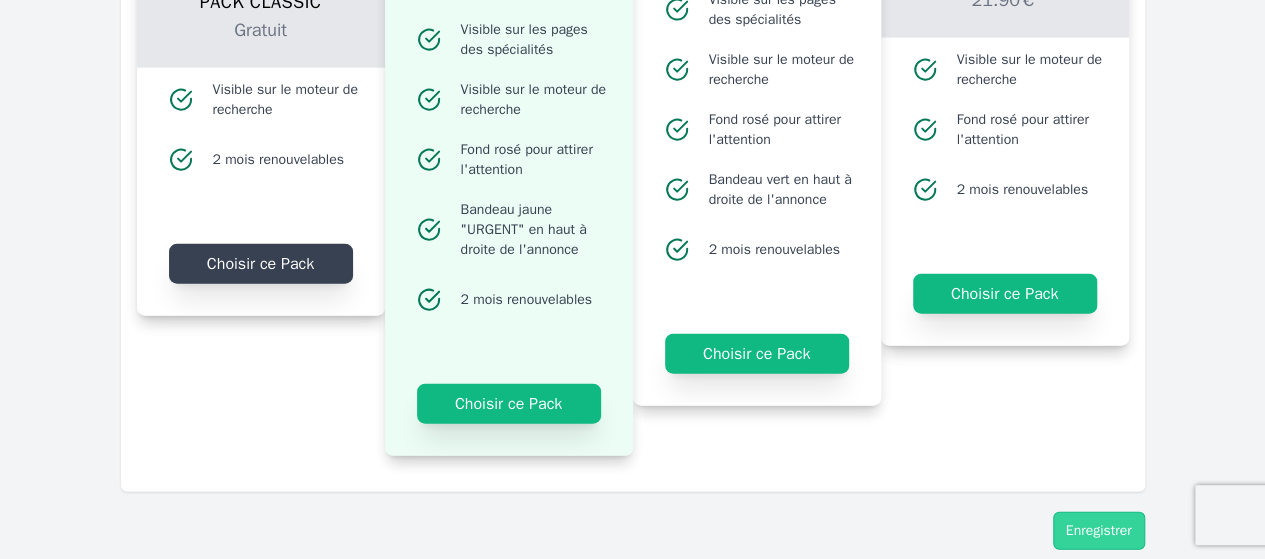 click on "Choisir ce Pack" at bounding box center (261, 264) 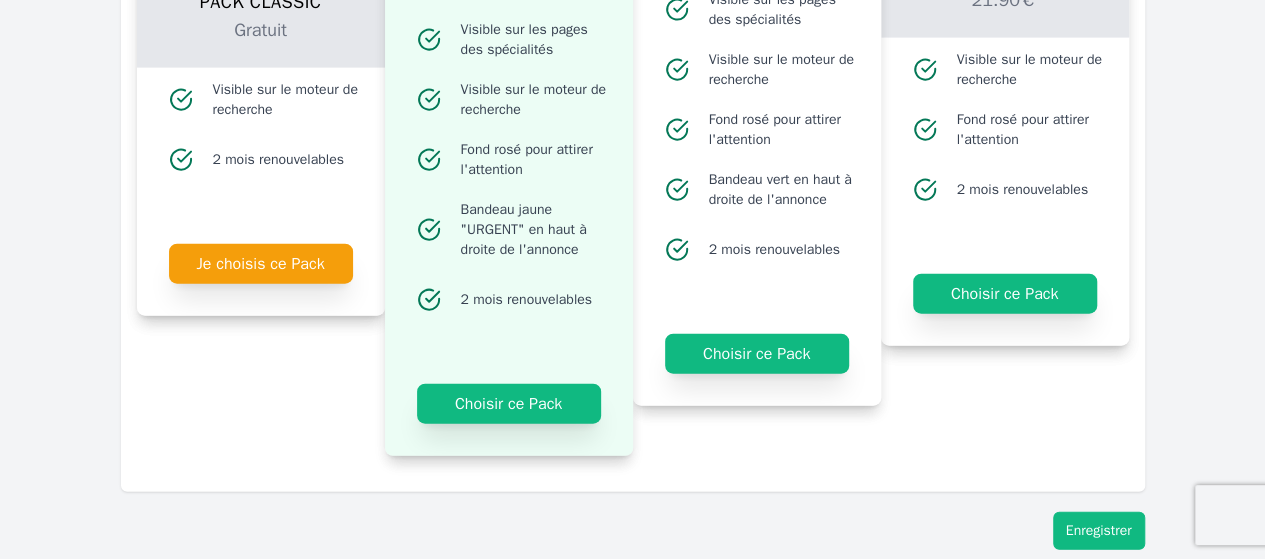 click on "Enregistrer" at bounding box center [1099, 531] 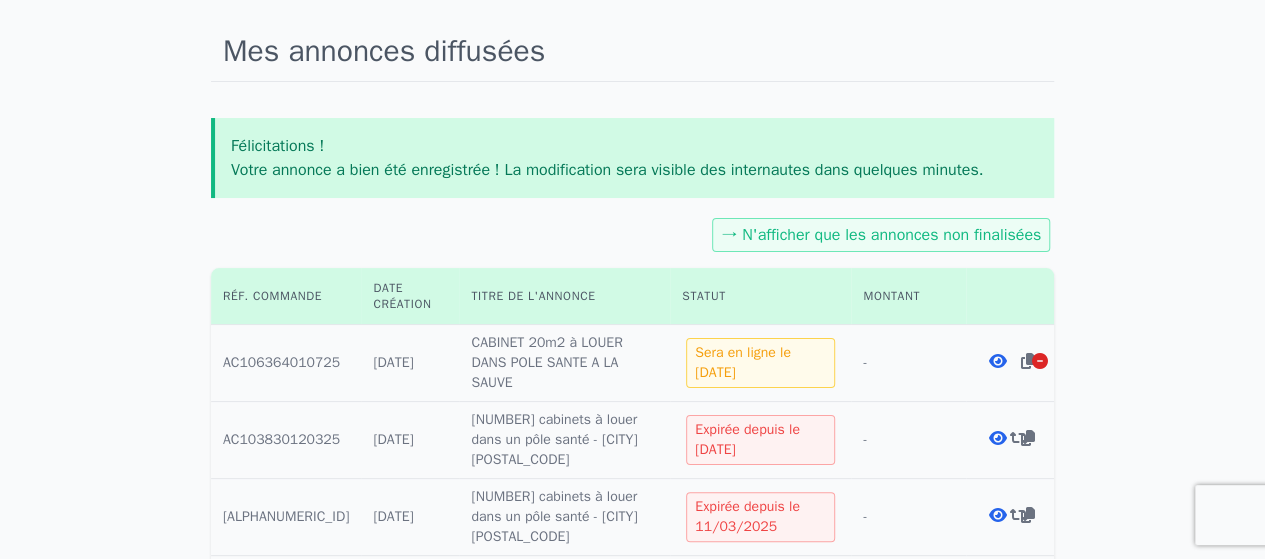 scroll, scrollTop: 213, scrollLeft: 0, axis: vertical 